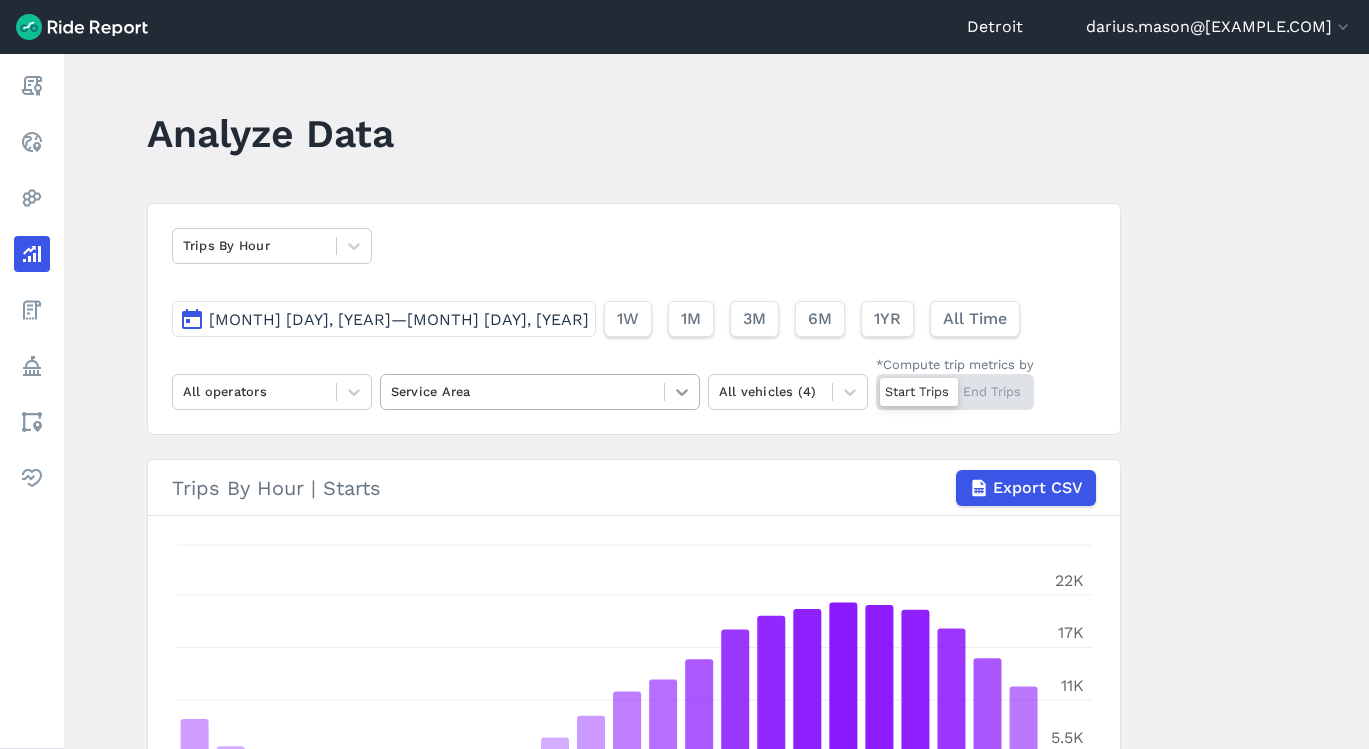 scroll, scrollTop: 0, scrollLeft: 0, axis: both 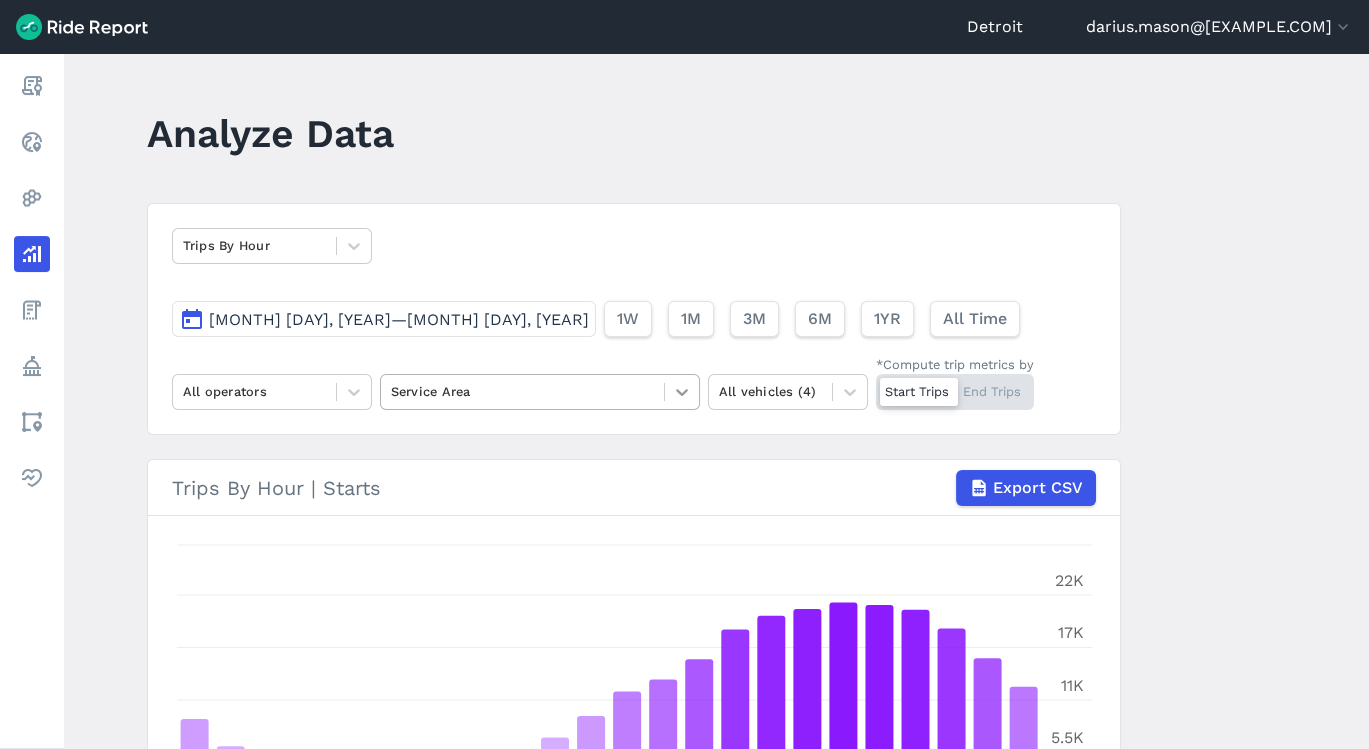 click 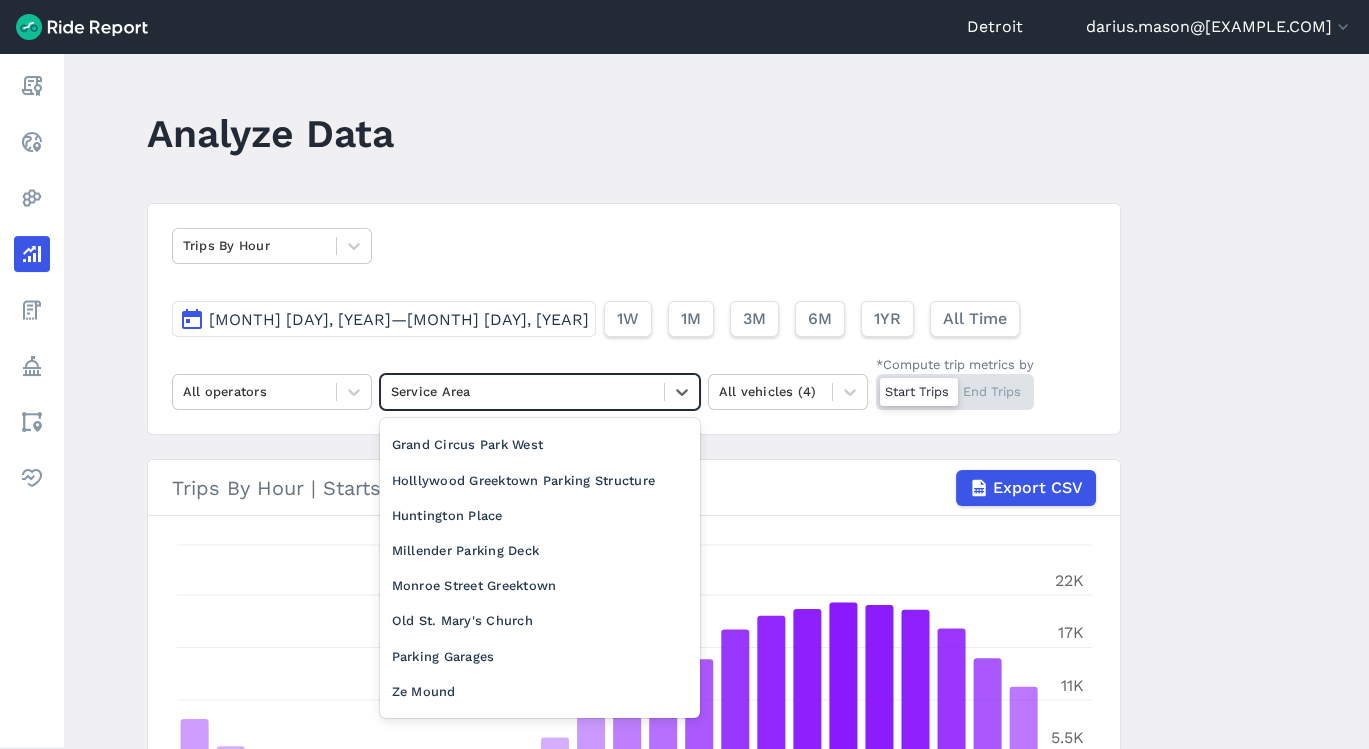 scroll, scrollTop: 262, scrollLeft: 0, axis: vertical 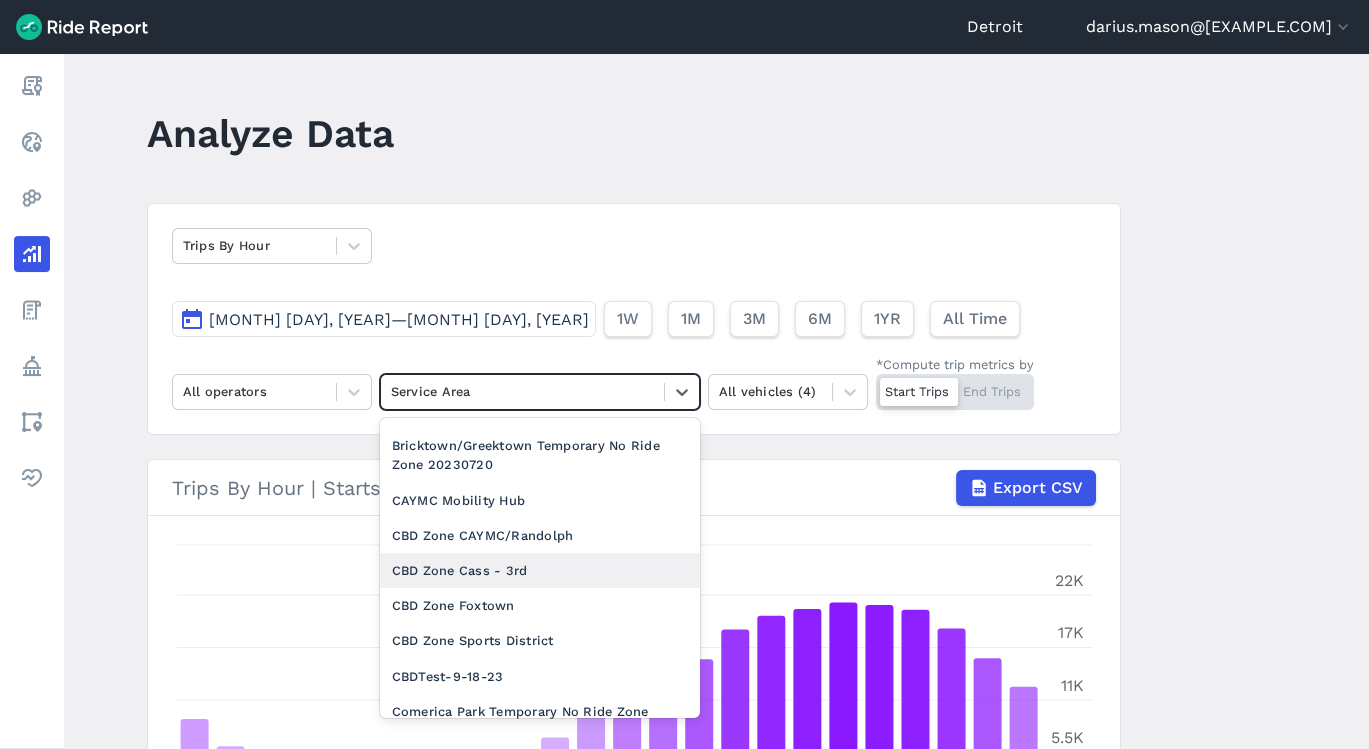 click on "CBD Zone Cass - 3rd" at bounding box center [540, 570] 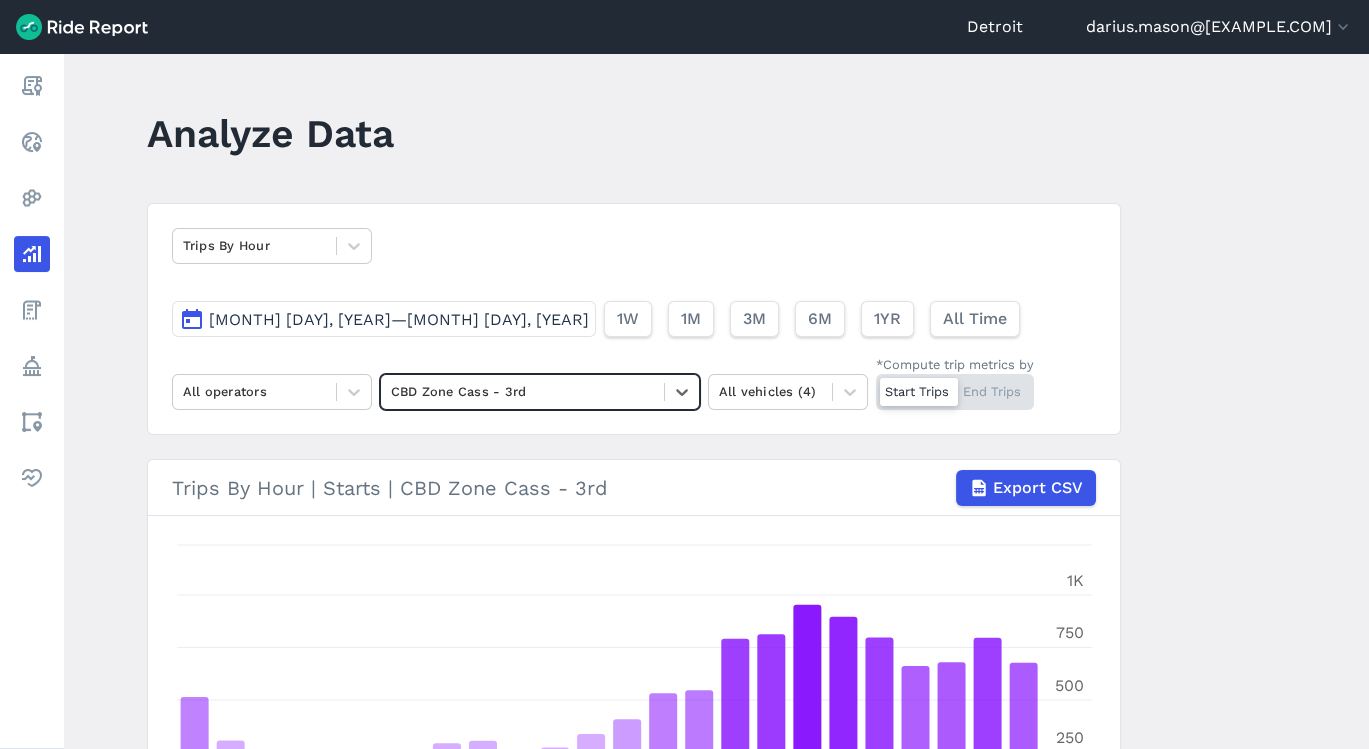 scroll, scrollTop: 608, scrollLeft: 0, axis: vertical 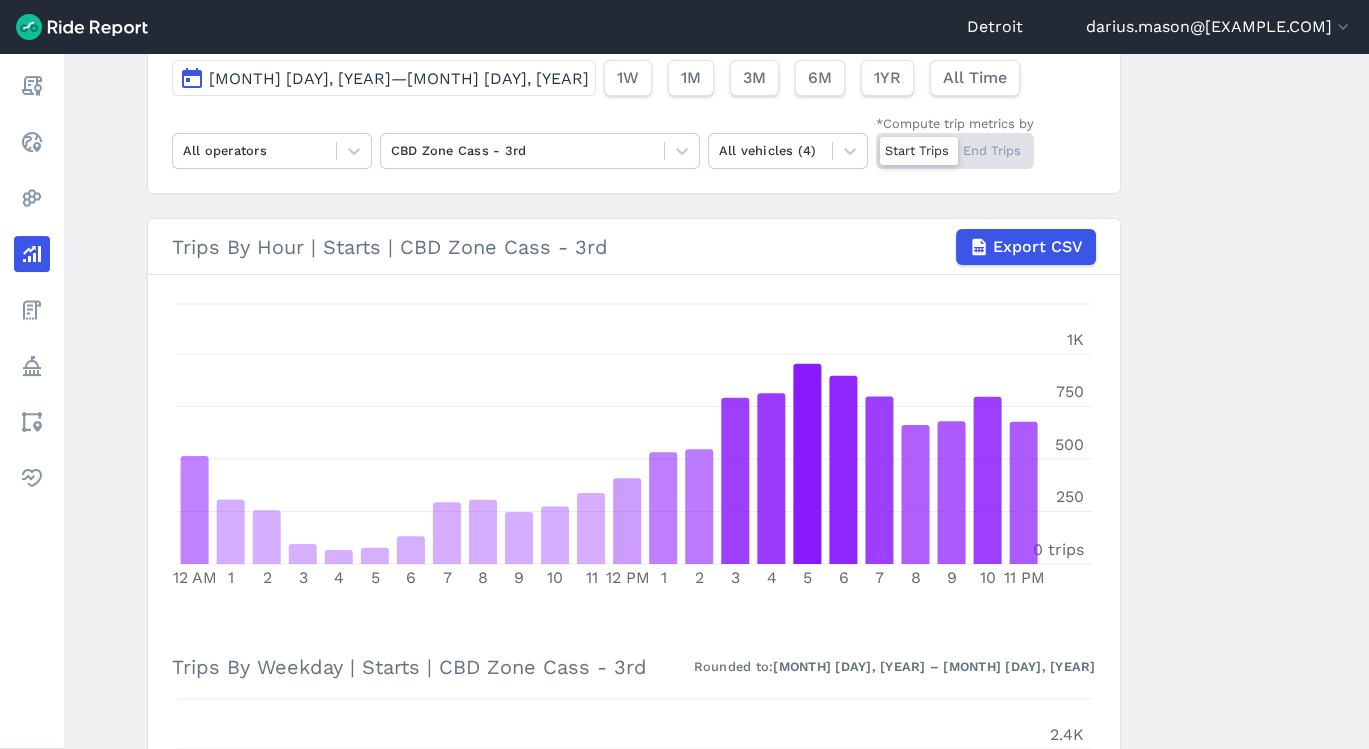 click on "Trips By Hour | Starts | CBD Zone Cass - 3rd Export CSV 12 AM 1 2 3 4 5 6 7 8 9 10 11 12 PM 1 2 3 4 5 6 7 8 9 10 11 PM 0 trips 250  500  750  1K  Trips By Weekday | Starts | CBD Zone Cass - 3rd   Rounded to:  5/1/2025 – 7/30/2025 Monday Tuesday Wednesday Thursday Friday Saturday Sunday 0 trips 600  1.2K  1.8K  2.4K  Trips By Hour & Weekday | Starts | CBD Zone Cass - 3rd Rounded to:  5/1/2025 – 7/30/2025 70 0.6 % 39 0.3 % 29 0.3 % 12 0.1 % 5 0 % 15 0.1 % 15 0.1 % 49 0.4 % 41 0.4 % 29 0.3 % 29 0.3 % 35 0.3 % 60 0.5 % 63 0.6 % 70 0.6 % 82 0.7 % 84 0.7 % 111 1 % 93 0.8 % 86 0.8 % 100 0.9 % 108 1 % 100 0.9 % 83 0.7 % 45 0.4 % 16 0.1 % 19 0.2 % 8 0.1 % 4 0 % 7 0.1 % 17 0.2 % 48 0.4 % 51 0.5 % 50 0.4 % 30 0.3 % 30 0.3 % 45 0.4 % 53 0.5 % 63 0.6 % 102 0.9 % 110 1 % 134 1.2 % 126 1.1 % 99 0.9 % 66 0.6 % 90 0.8 % 84 0.7 % 46 0.4 % 52 0.5 % 21 0.2 % 12 0.1 % 9 0.1 % 4 0 % 8 0.1 % 16 0.1 % 53 0.5 % 60 0.5 % 37 0.3 % 28 0.2 % 51 0.5 % 66 0.6 % 71 0.6 % 61 0.5 % 91 0.8 % 83 0.7 % 129 1.1 % 93 0.8 % 80 0.7 % 68 0.6 %" at bounding box center (634, 822) 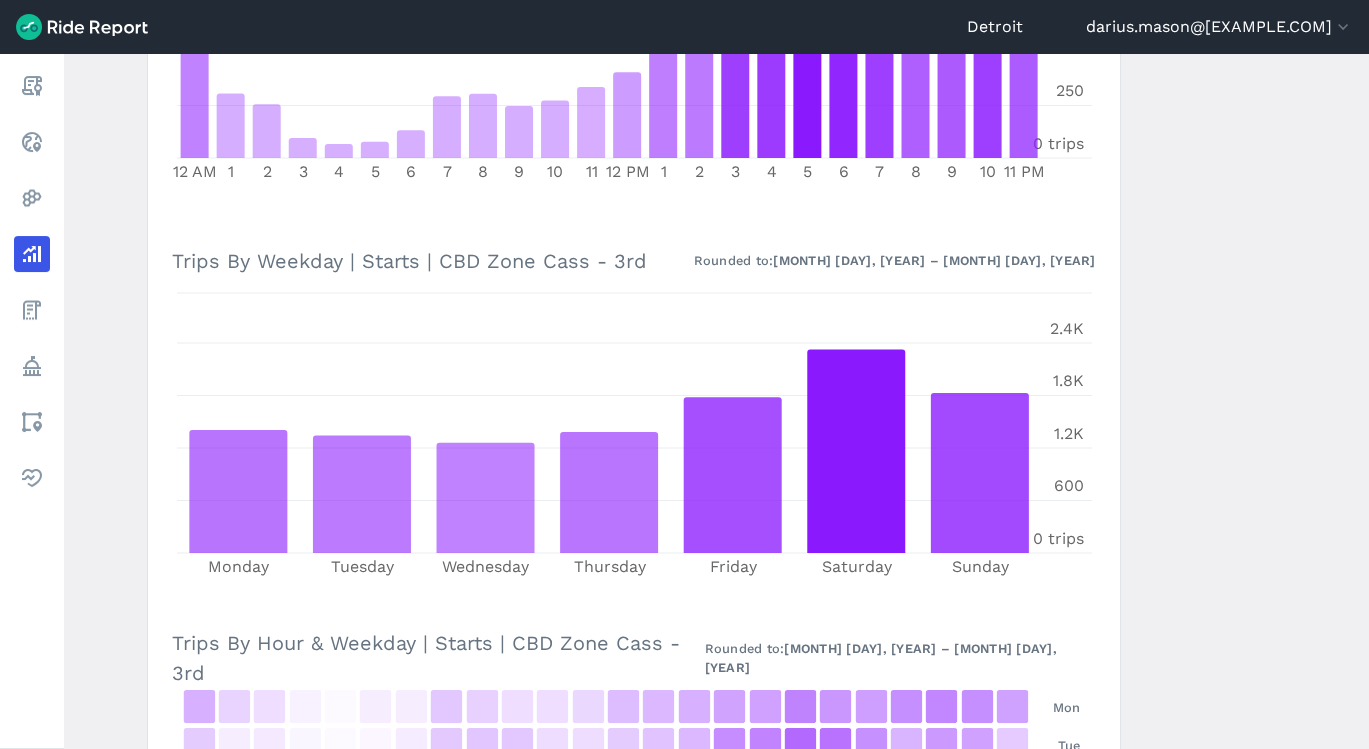 scroll, scrollTop: 654, scrollLeft: 0, axis: vertical 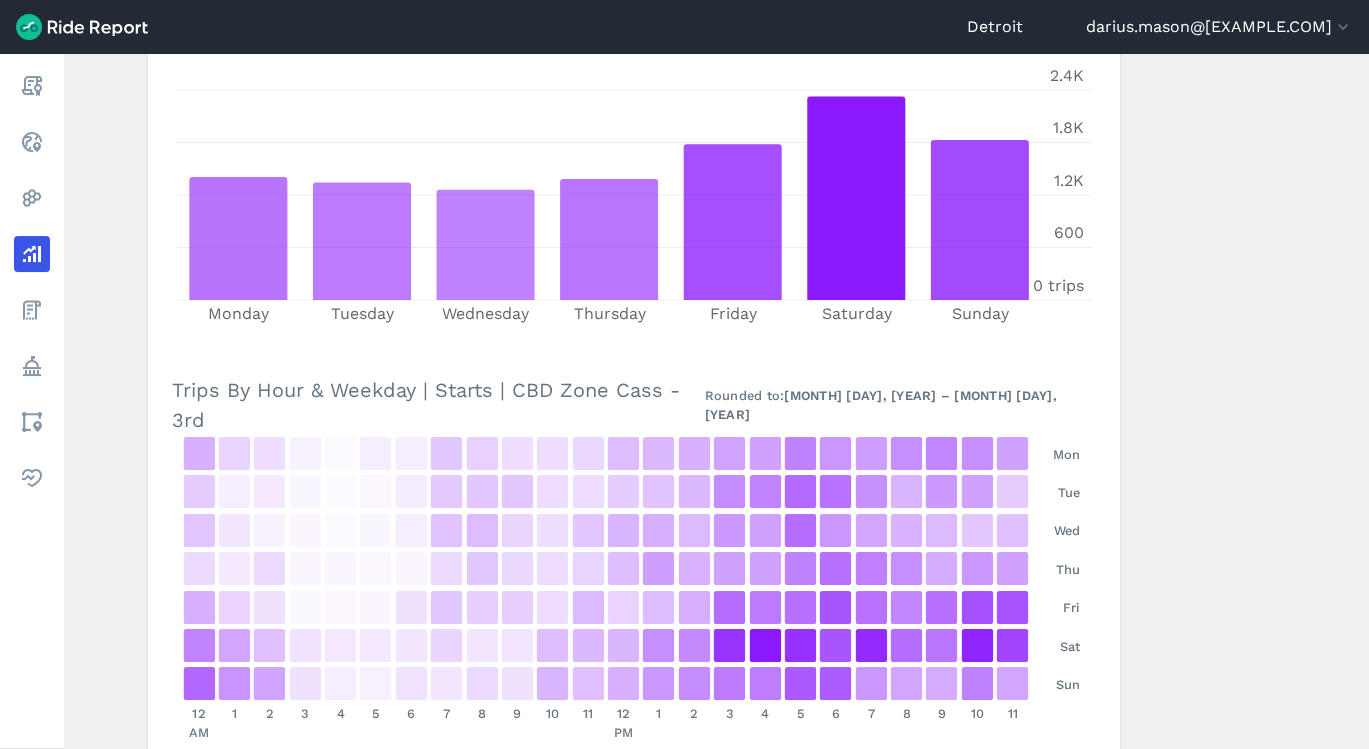 click on "Detroit [EMAIL] Settings Terms Sign Out" at bounding box center (684, 27) 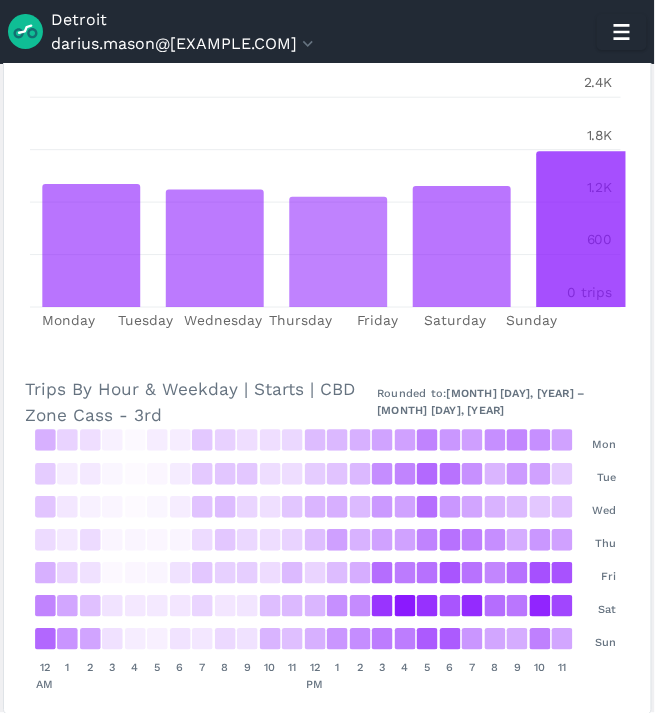 scroll, scrollTop: 891, scrollLeft: 0, axis: vertical 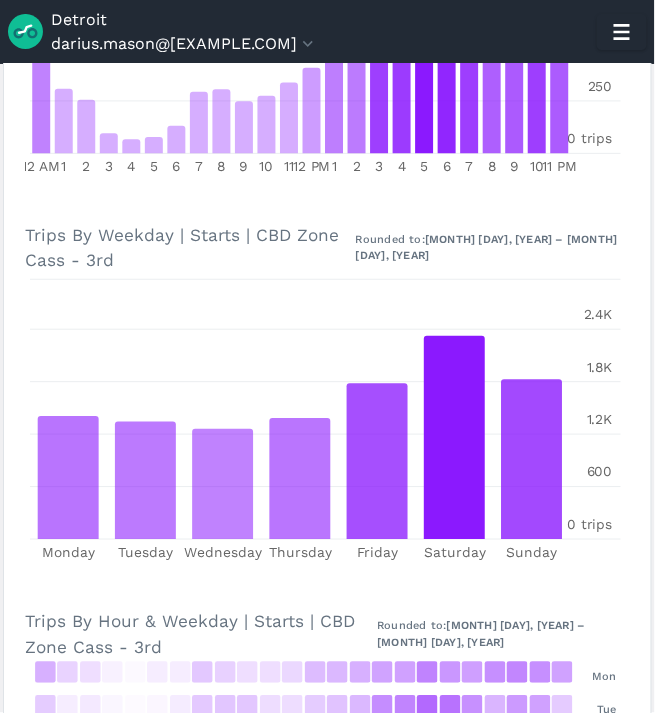 click on "Analyze Data Trips By Hour May 1, 2025—Jul 31, 2025 1W 1M 3M 6M 1YR All Time All operators CBD Zone Cass - 3rd All vehicles (4) *Compute trip metrics by Start Trips End Trips Trips By Hour | Starts | CBD Zone Cass - 3rd Export CSV 12 AM 1 2 3 4 5 6 7 8 9 10 11 12 PM 1 2 3 4 5 6 7 8 9 10 11 PM 0 trips 250  500  750  1K  Trips By Weekday | Starts | CBD Zone Cass - 3rd   Rounded to:  5/1/2025 – 7/30/2025 Monday Tuesday Wednesday Thursday Friday Saturday Sunday 0 trips 600  1.2K  1.8K  2.4K  Trips By Hour & Weekday | Starts | CBD Zone Cass - 3rd Rounded to:  5/1/2025 – 7/30/2025 70 0.6 % 39 0.3 % 29 0.3 % 12 0.1 % 5 0 % 15 0.1 % 15 0.1 % 49 0.4 % 41 0.4 % 29 0.3 % 29 0.3 % 35 0.3 % 60 0.5 % 63 0.6 % 70 0.6 % 82 0.7 % 84 0.7 % 111 1 % 93 0.8 % 86 0.8 % 100 0.9 % 108 1 % 100 0.9 % 83 0.7 % 45 0.4 % 16 0.1 % 19 0.2 % 8 0.1 % 4 0 % 7 0.1 % 17 0.2 % 48 0.4 % 51 0.5 % 50 0.4 % 30 0.3 % 30 0.3 % 45 0.4 % 53 0.5 % 63 0.6 % 102 0.9 % 110 1 % 134 1.2 % 126 1.1 % 99 0.9 % 66 0.6 % 90 0.8 % 84 0.7 % 46 0.4 % 52 0.5 %" at bounding box center (327, 388) 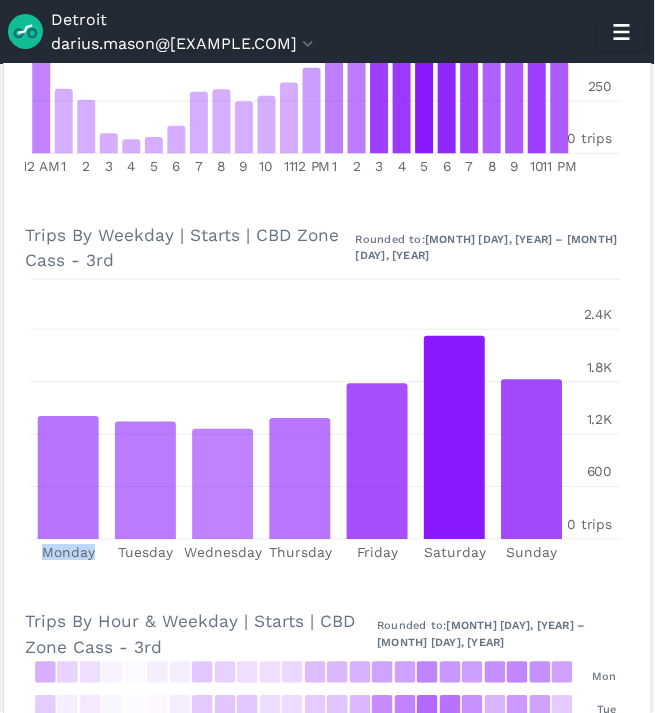 drag, startPoint x: 649, startPoint y: 397, endPoint x: 674, endPoint y: 325, distance: 76.2168 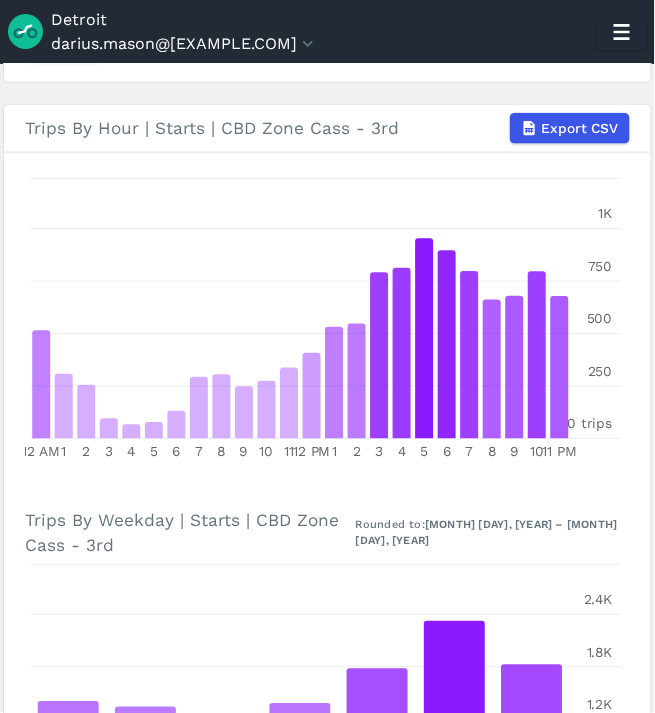 scroll, scrollTop: 384, scrollLeft: 0, axis: vertical 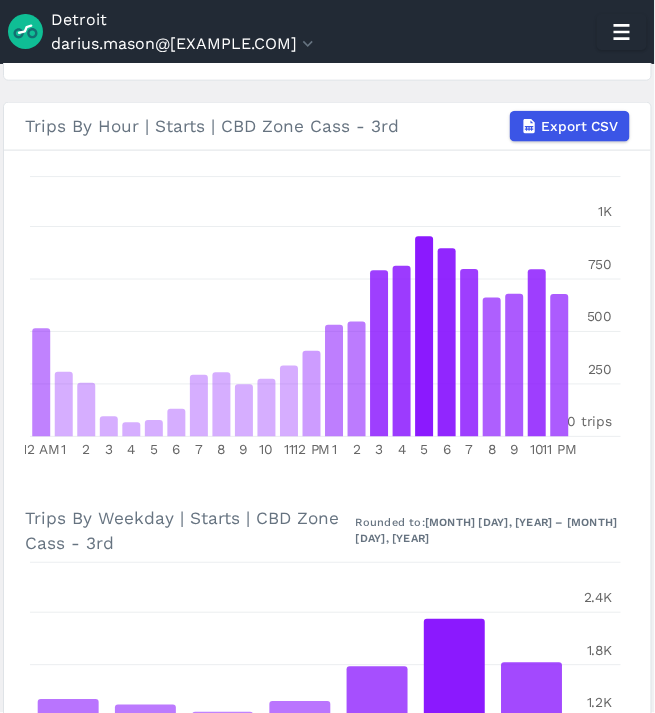 click on "Analyze Data Trips By Hour May 1, 2025—Jul 31, 2025 1W 1M 3M 6M 1YR All Time All operators CBD Zone Cass - 3rd All vehicles (4) *Compute trip metrics by Start Trips End Trips Trips By Hour | Starts | CBD Zone Cass - 3rd Export CSV 12 AM 1 2 3 4 5 6 7 8 9 10 11 12 PM 1 2 3 4 5 6 7 8 9 10 11 PM 0 trips 250  500  750  1K  Trips By Weekday | Starts | CBD Zone Cass - 3rd   Rounded to:  5/1/2025 – 7/30/2025 Monday Tuesday Wednesday Thursday Friday Saturday Sunday 0 trips 600  1.2K  1.8K  2.4K  Trips By Hour & Weekday | Starts | CBD Zone Cass - 3rd Rounded to:  5/1/2025 – 7/30/2025 70 0.6 % 39 0.3 % 29 0.3 % 12 0.1 % 5 0 % 15 0.1 % 15 0.1 % 49 0.4 % 41 0.4 % 29 0.3 % 29 0.3 % 35 0.3 % 60 0.5 % 63 0.6 % 70 0.6 % 82 0.7 % 84 0.7 % 111 1 % 93 0.8 % 86 0.8 % 100 0.9 % 108 1 % 100 0.9 % 83 0.7 % 45 0.4 % 16 0.1 % 19 0.2 % 8 0.1 % 4 0 % 7 0.1 % 17 0.2 % 48 0.4 % 51 0.5 % 50 0.4 % 30 0.3 % 30 0.3 % 45 0.4 % 53 0.5 % 63 0.6 % 102 0.9 % 110 1 % 134 1.2 % 126 1.1 % 99 0.9 % 66 0.6 % 90 0.8 % 84 0.7 % 46 0.4 % 52 0.5 %" at bounding box center [327, 388] 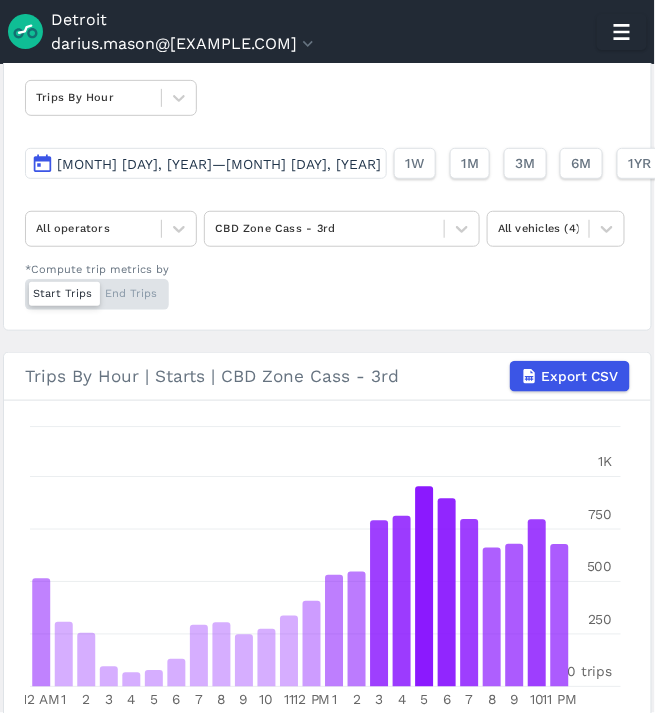 scroll, scrollTop: 0, scrollLeft: 0, axis: both 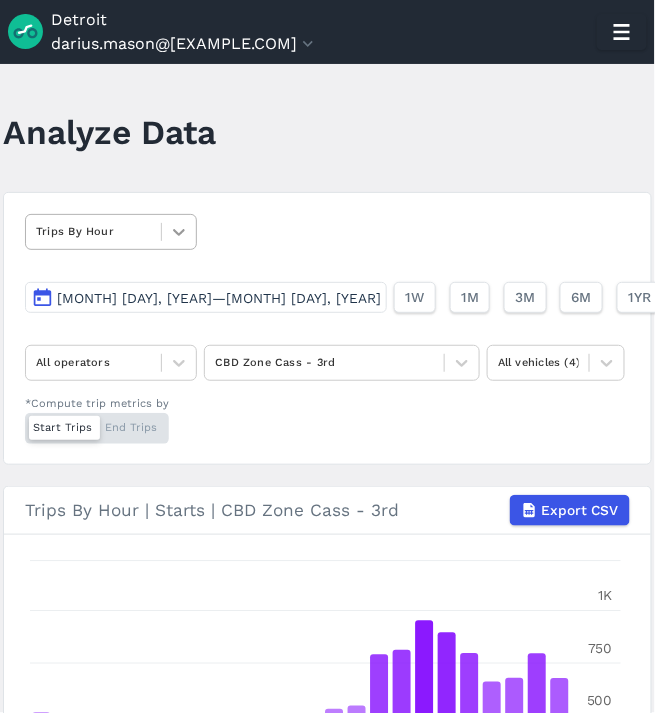 click 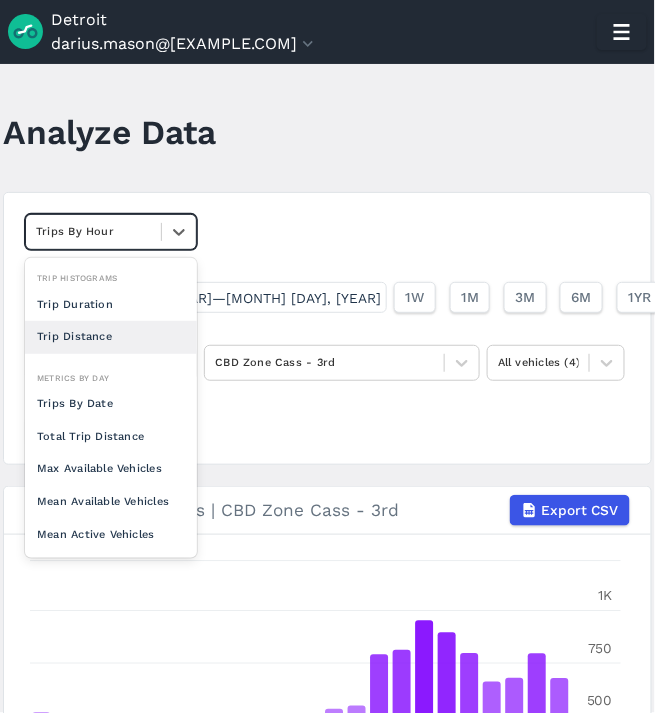 click on "Trip Distance" at bounding box center (111, 337) 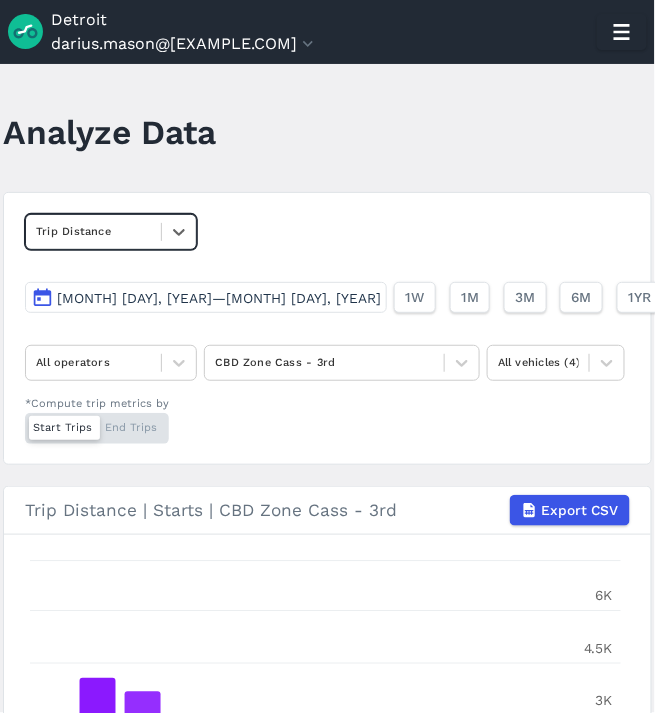 scroll, scrollTop: 314, scrollLeft: 0, axis: vertical 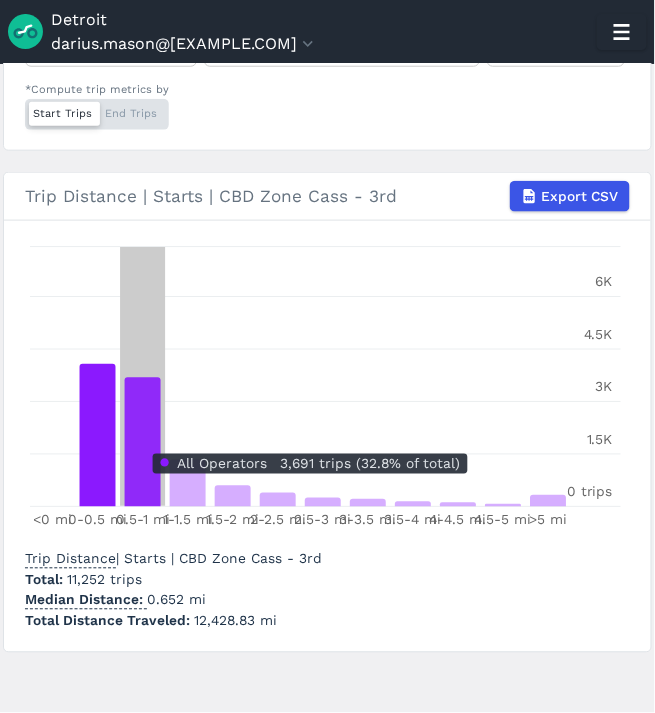 click 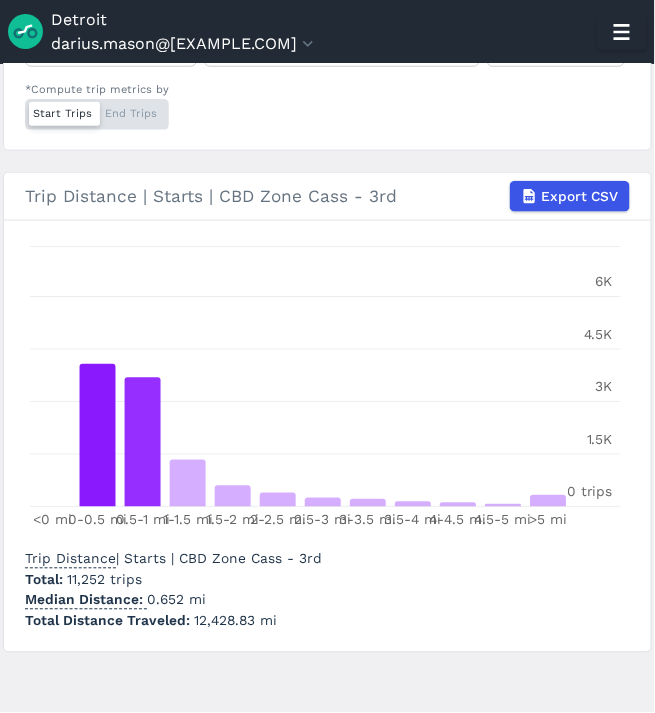 click on "Trip Distance   | Starts | CBD Zone Cass - 3rd Total 11,252 trips Median Distance 0.652 mi Total Distance Traveled 12,428.83 mi" at bounding box center (327, 587) 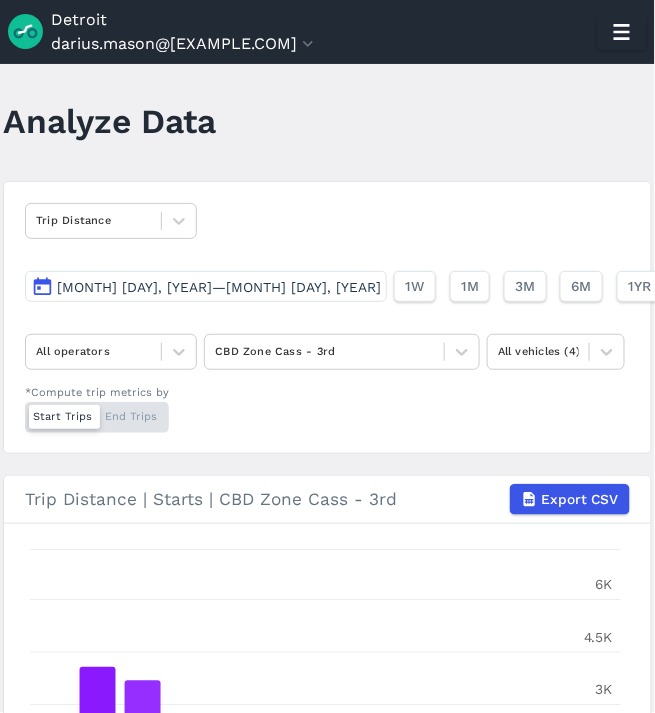 scroll, scrollTop: 0, scrollLeft: 0, axis: both 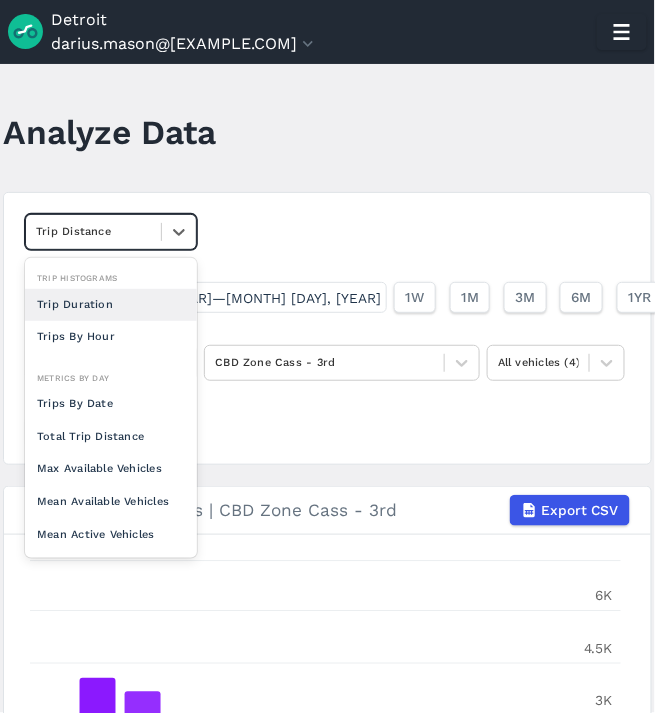 click on "Trip Distance" at bounding box center (93, 232) 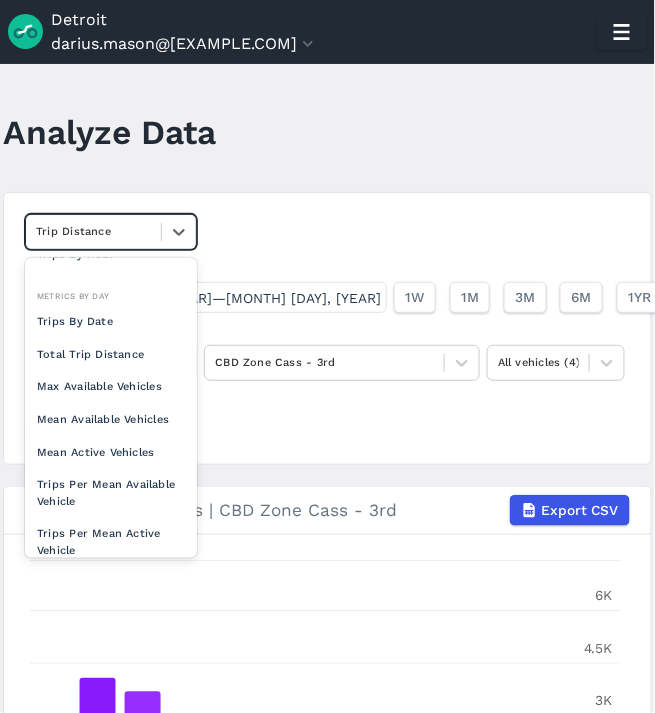 scroll, scrollTop: 43, scrollLeft: 0, axis: vertical 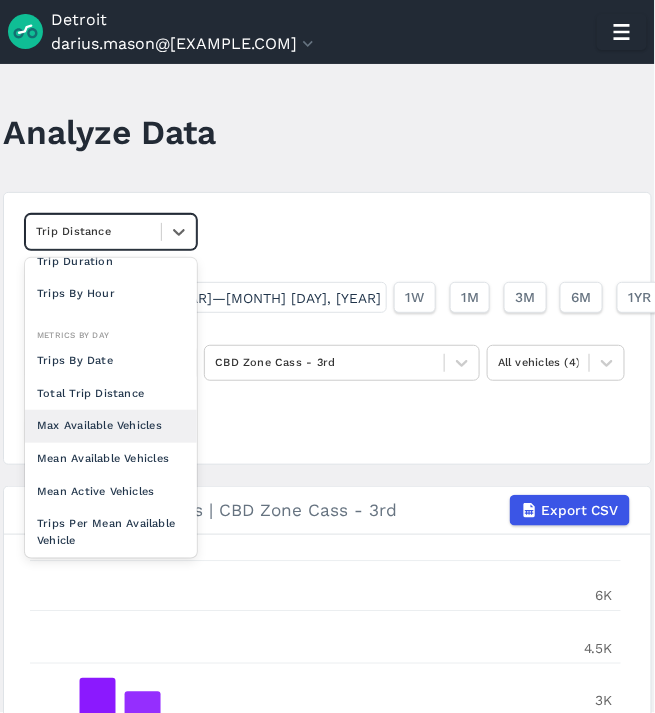 click on "Max Available Vehicles" at bounding box center [111, 426] 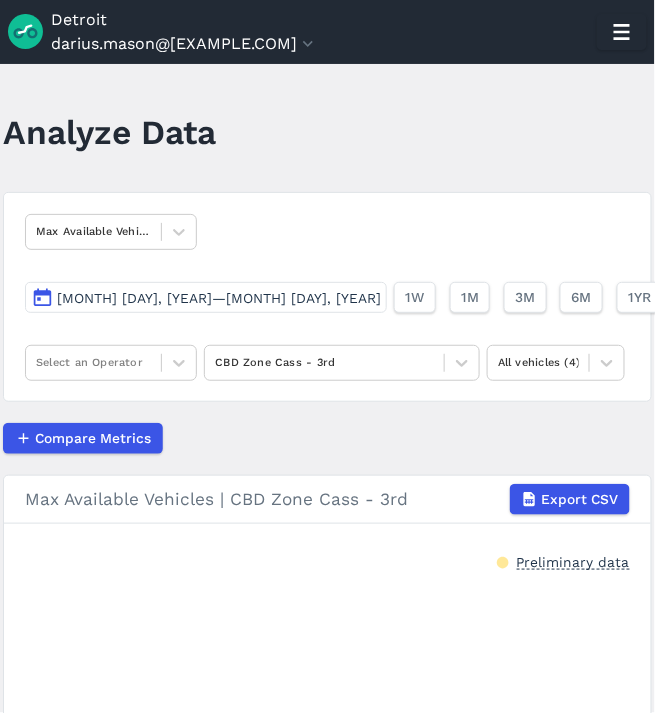 click on "Max Available Vehicles | CBD Zone Cass - 3rd Export CSV Preliminary data No operator selected" at bounding box center (327, 644) 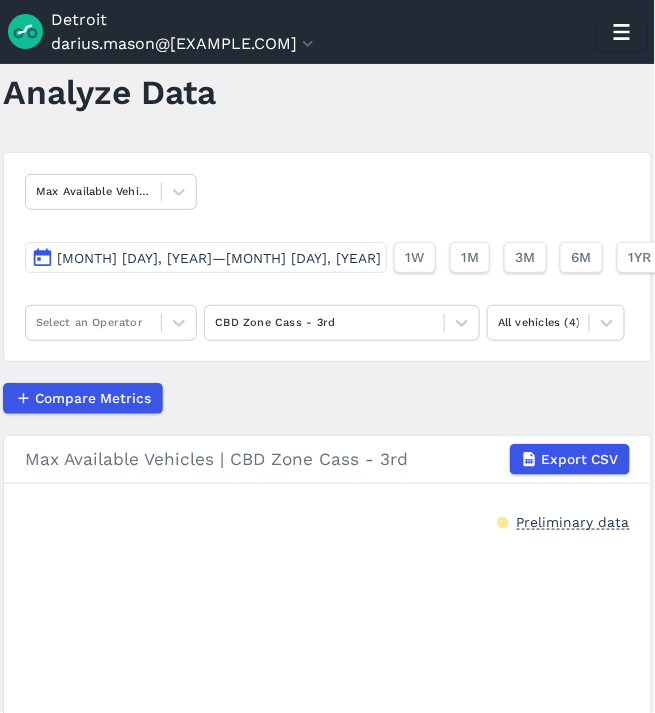 scroll, scrollTop: 27, scrollLeft: 0, axis: vertical 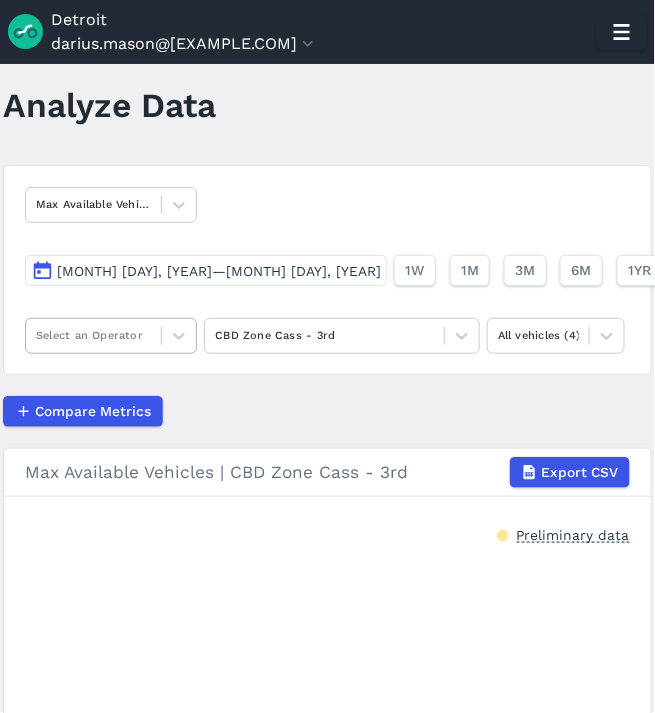 click at bounding box center [93, 336] 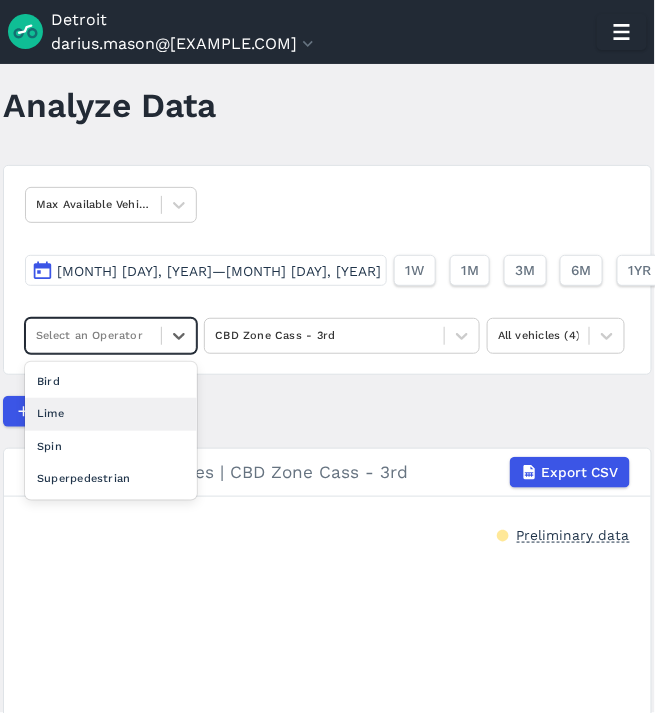 click on "Lime" at bounding box center [111, 414] 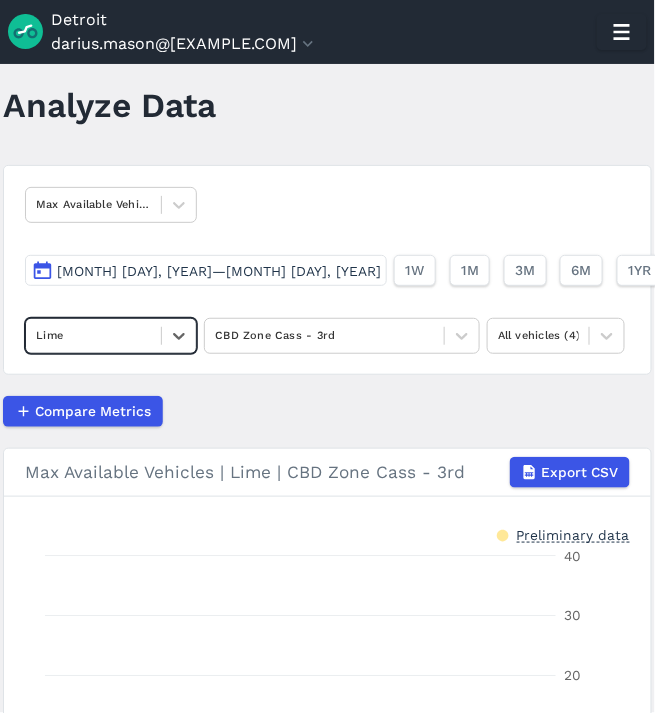 click on "Compare Metrics" at bounding box center (327, 411) 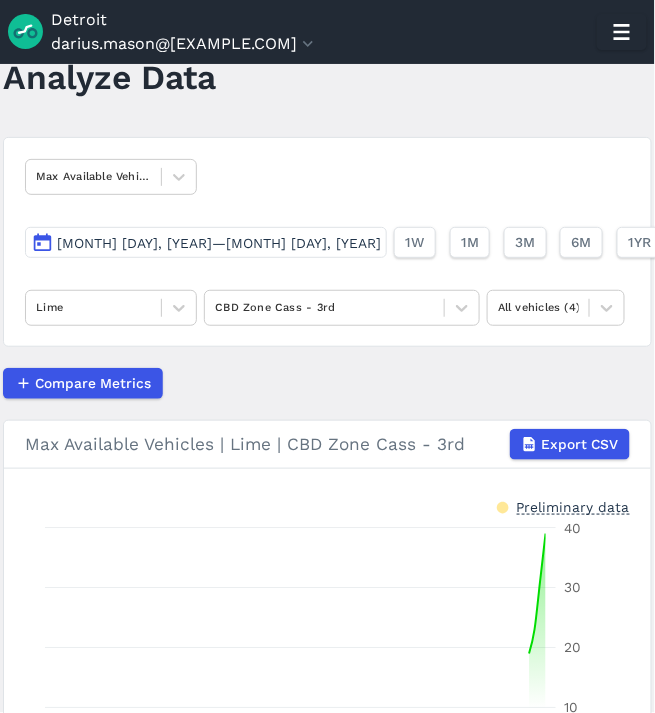 scroll, scrollTop: 0, scrollLeft: 0, axis: both 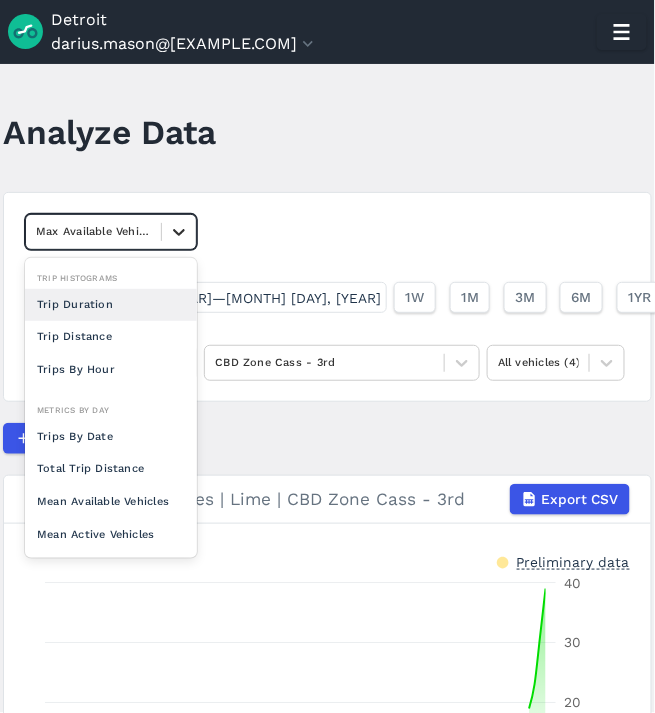 click at bounding box center (179, 232) 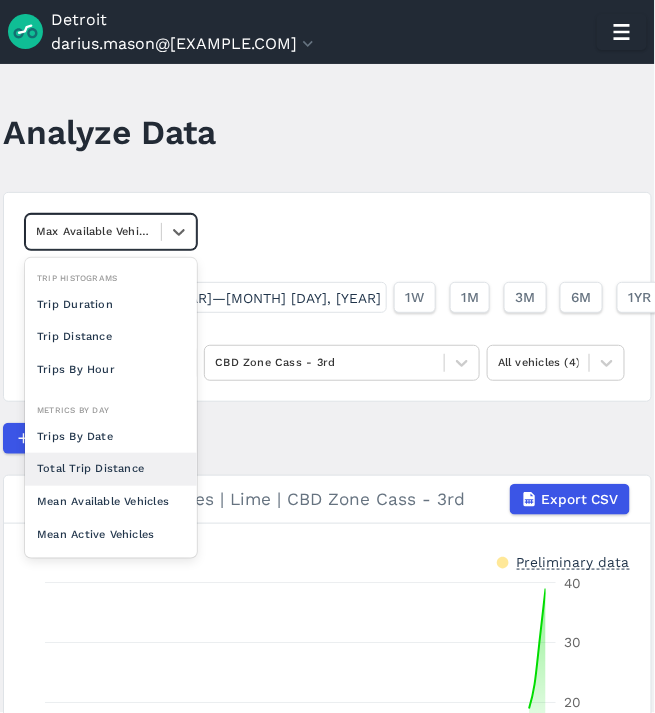 scroll, scrollTop: 152, scrollLeft: 0, axis: vertical 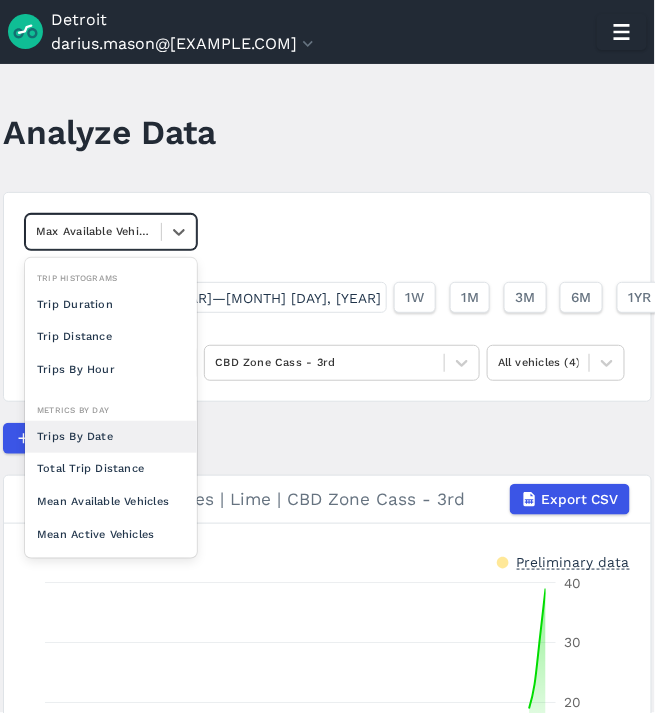 click on "Trips By Date" at bounding box center [111, 437] 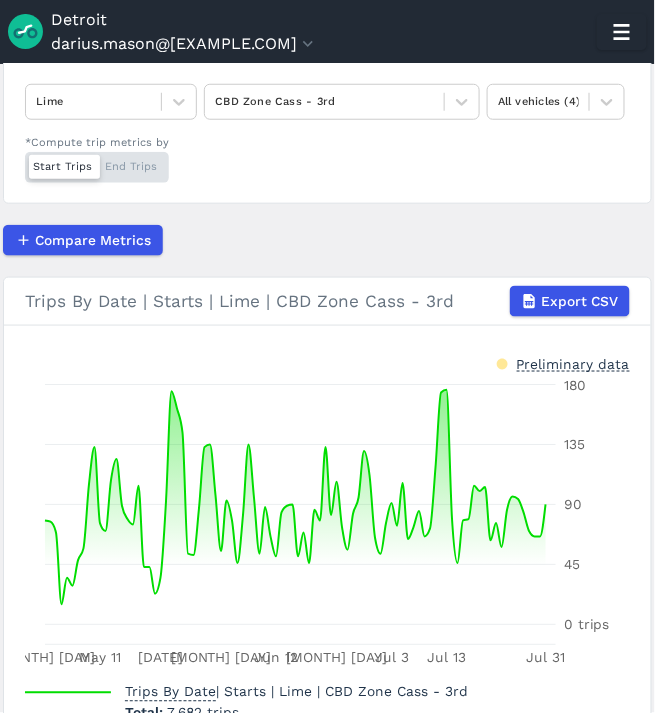 scroll, scrollTop: 260, scrollLeft: 0, axis: vertical 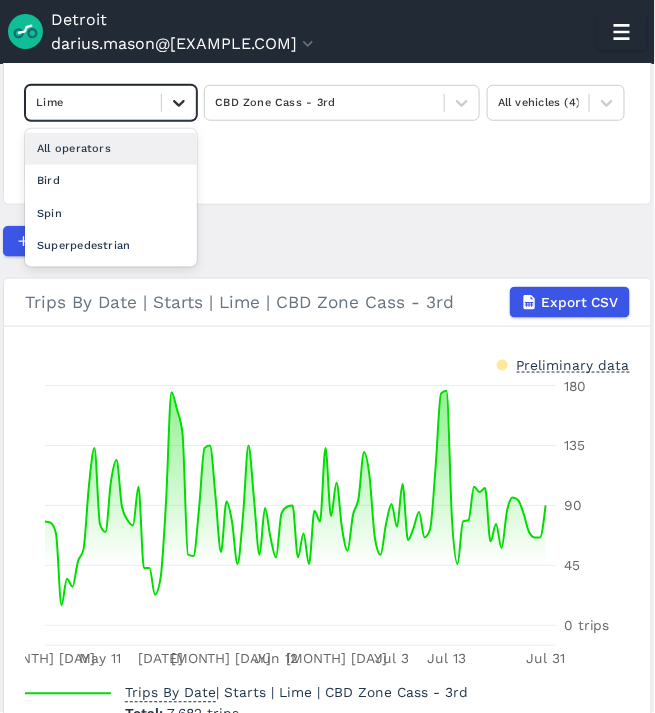 click 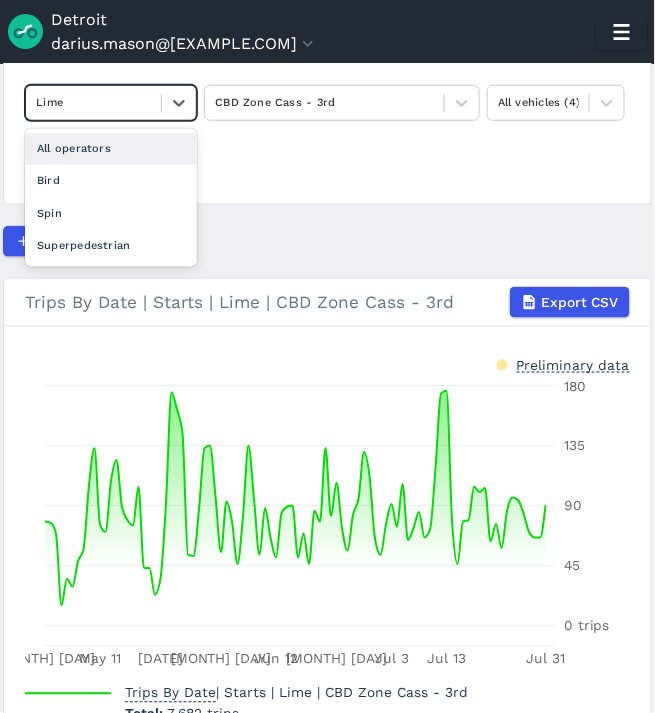 click on "All operators" at bounding box center (111, 149) 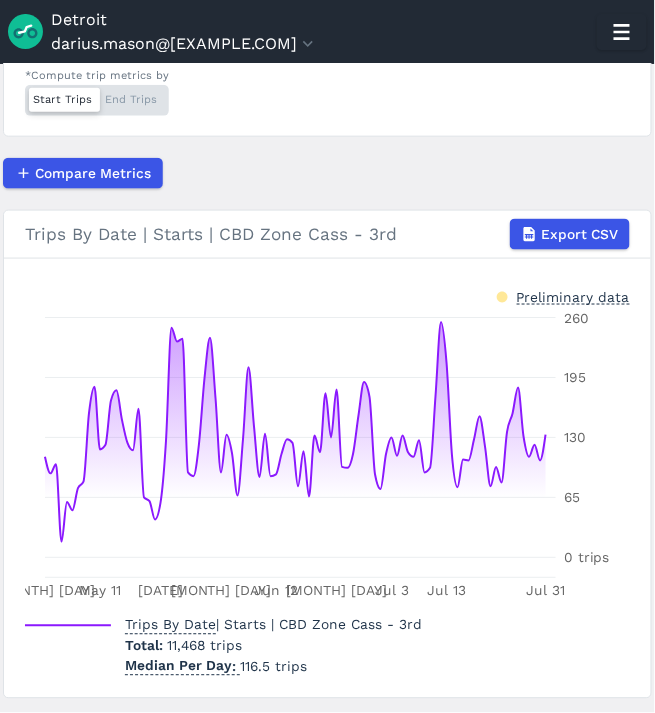 scroll, scrollTop: 359, scrollLeft: 0, axis: vertical 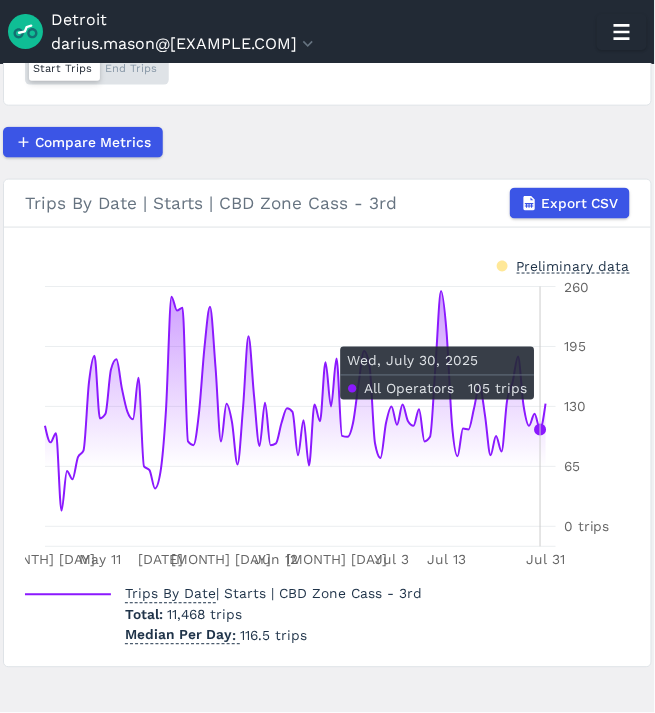 click on "May 1 May 11 May 22 Jun 2 Jun 12 Jun 23 Jul 3 Jul 13 Jul 31 0 trips 65  130  195  260" 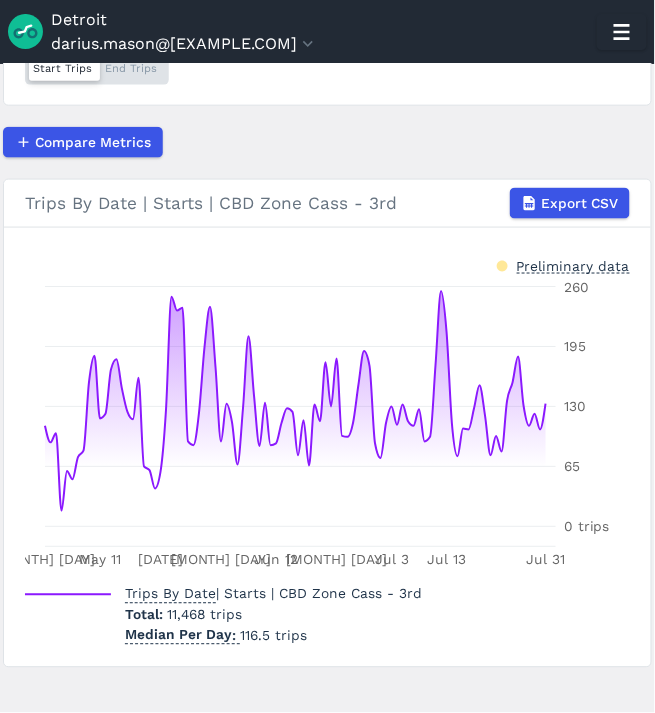 click on "Compare Metrics" at bounding box center (327, 142) 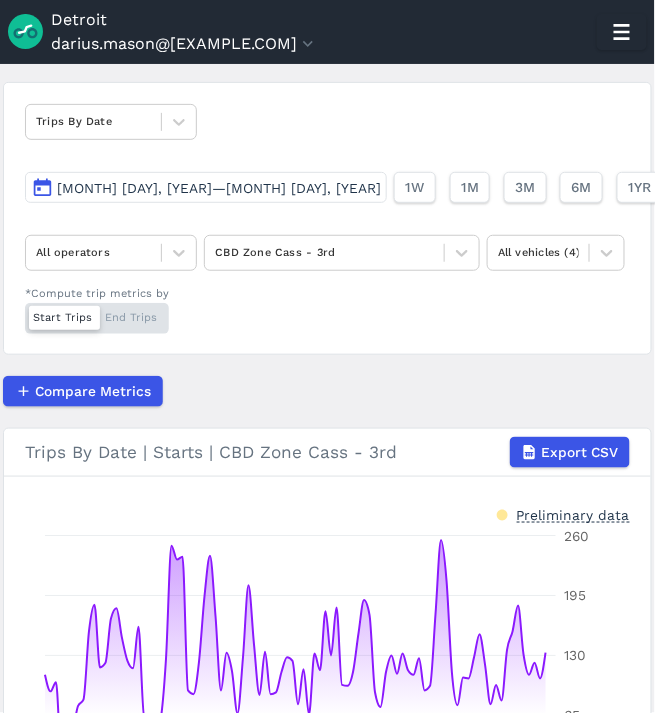 scroll, scrollTop: 0, scrollLeft: 0, axis: both 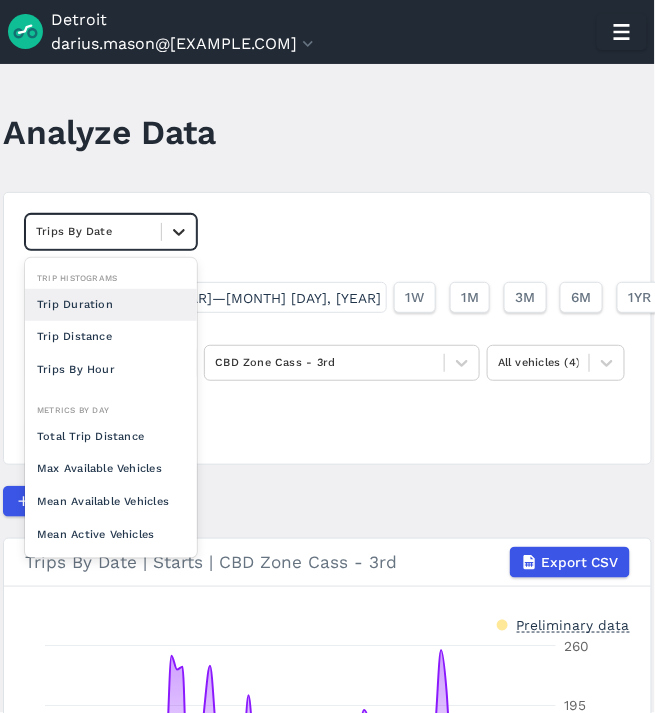 click at bounding box center [179, 232] 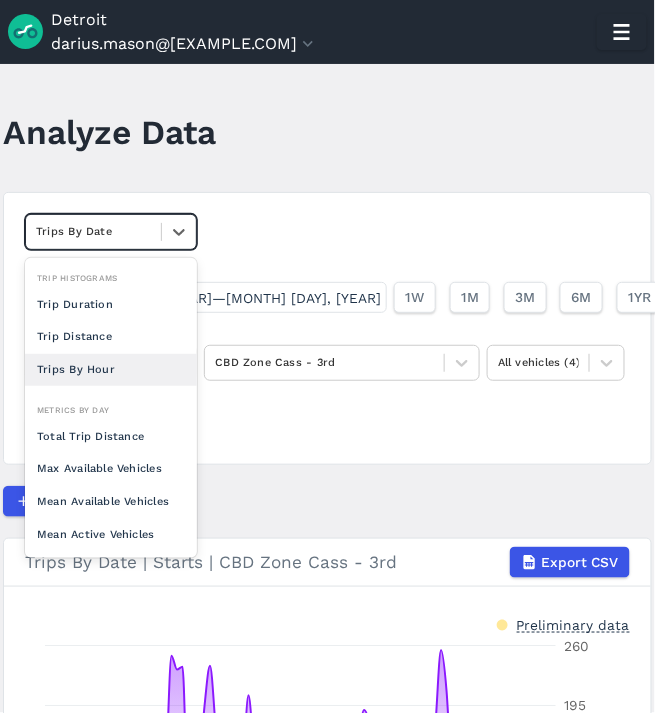 click on "Trips By Hour" at bounding box center (111, 370) 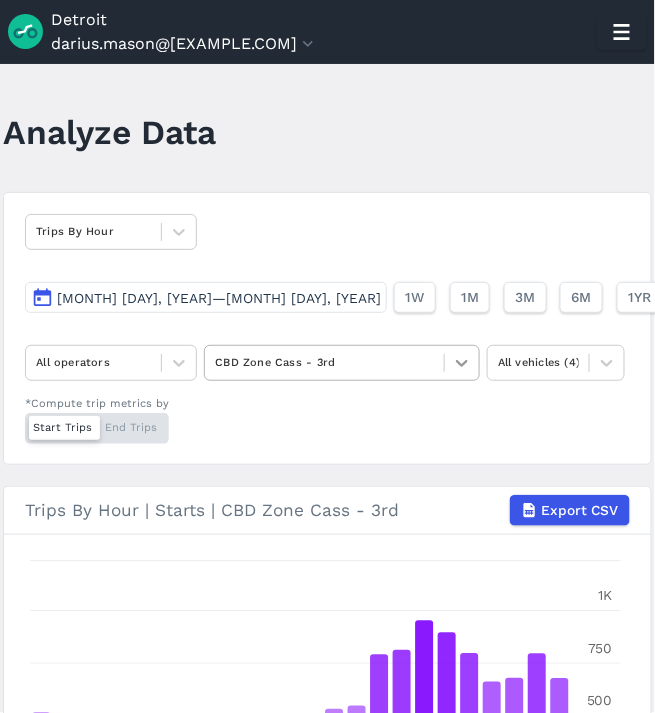 click 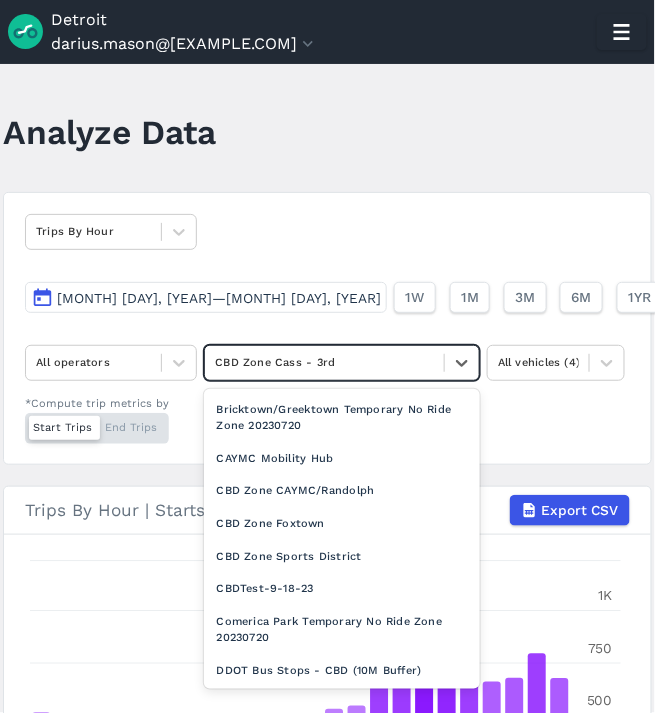 scroll, scrollTop: 969, scrollLeft: 0, axis: vertical 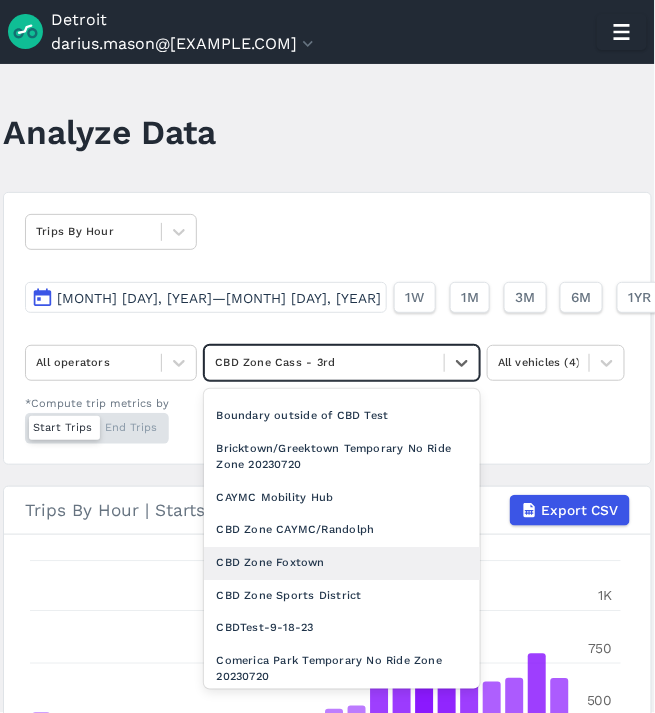 click on "CBD Zone Foxtown" at bounding box center (342, 563) 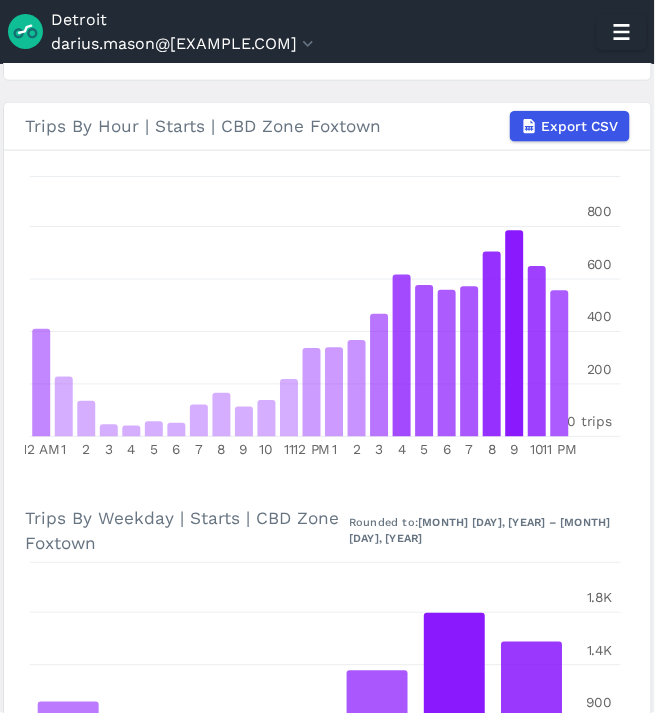 scroll, scrollTop: 358, scrollLeft: 0, axis: vertical 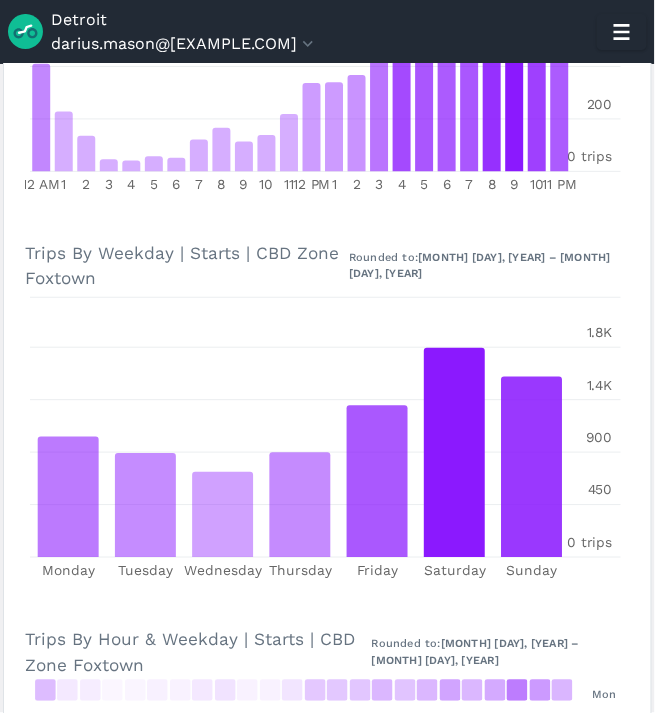 click on "Trips By Hour | Starts | CBD Zone Foxtown Export CSV 12 AM 1 2 3 4 5 6 7 8 9 10 11 12 PM 1 2 3 4 5 6 7 8 9 10 11 PM 0 trips 200  400  600  800  Trips By Weekday | Starts | CBD Zone Foxtown   Rounded to:  [MONTH]/[DAY]/[YEAR] – [MONTH]/[DAY]/[YEAR] Monday Tuesday Wednesday Thursday Friday Saturday Sunday 0 trips 450  900  1.4K  1.8K  Trips By Hour & Weekday | Starts | CBD Zone Foxtown Rounded to:  [MONTH]/[DAY]/[YEAR] – [MONTH]/[DAY]/[YEAR] 59 0.7 % 19 0.2 % 15 0.2 % 7 0.1 % 9 0.1 % 12 0.1 % 11 0.1 % 20 0.2 % 25 0.3 % 11 0.1 % 11 0.1 % 22 0.3 % 48 0.6 % 49 0.6 % 50 0.6 % 63 0.8 % 52 0.6 % 63 0.8 % 80 1 % 63 0.8 % 75 0.9 % 116 1.4 % 89 1.1 % 65 0.8 % 20 0.2 % 8 0.1 % 8 0.1 % 3 0 % 2 0 % 9 0.1 % 7 0.1 % 16 0.2 % 23 0.3 % 20 0.2 % 8 0.1 % 28 0.3 % 38 0.5 % 37 0.5 % 36 0.4 % 39 0.5 % 54 0.7 % 65 0.8 % 57 0.7 % 68 0.8 % 71 0.9 % 117 1.4 % 79 1 % 79 1 % 36 0.4 % 12 0.1 % 3 0 % 3 0 % 1 0 % 5 0.1 % 5 0.1 % 20 0.2 % 32 0.4 % 11 0.1 % 13 0.2 % 30 0.4 % 32 0.4 % 47 0.6 % 34 0.4 % 48 0.6 % 47 0.6 % 62 0.8 % 46 0.6 % 33 0.4 % 53 0.6 % 89 1.1 % 38 0.5 % 31 0.4 %" at bounding box center [327, 401] 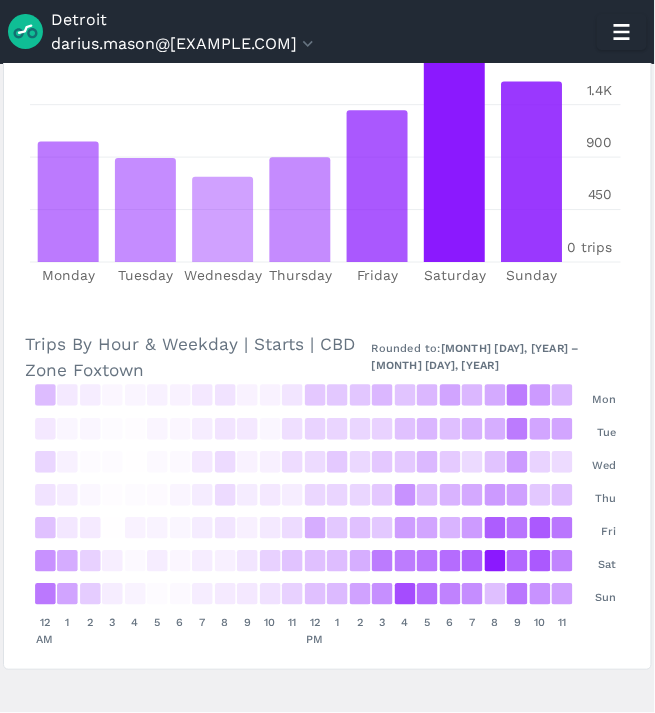 scroll, scrollTop: 957, scrollLeft: 0, axis: vertical 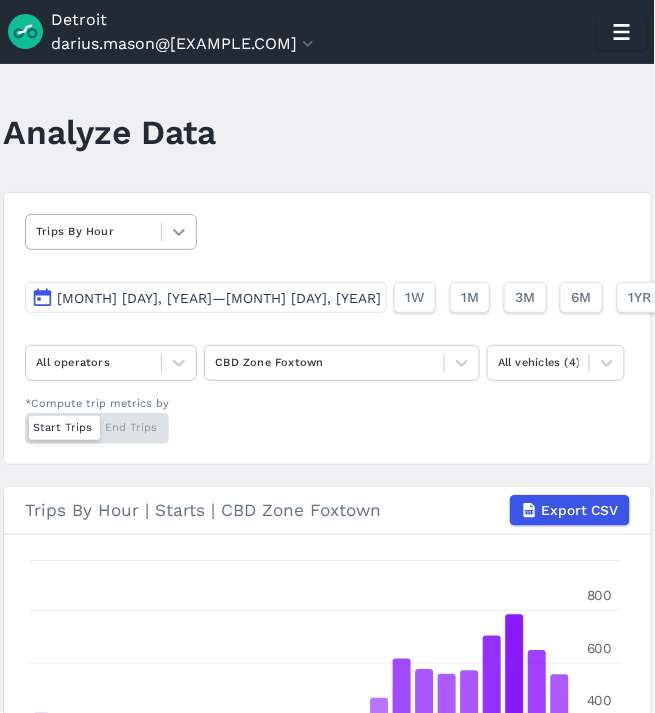 click 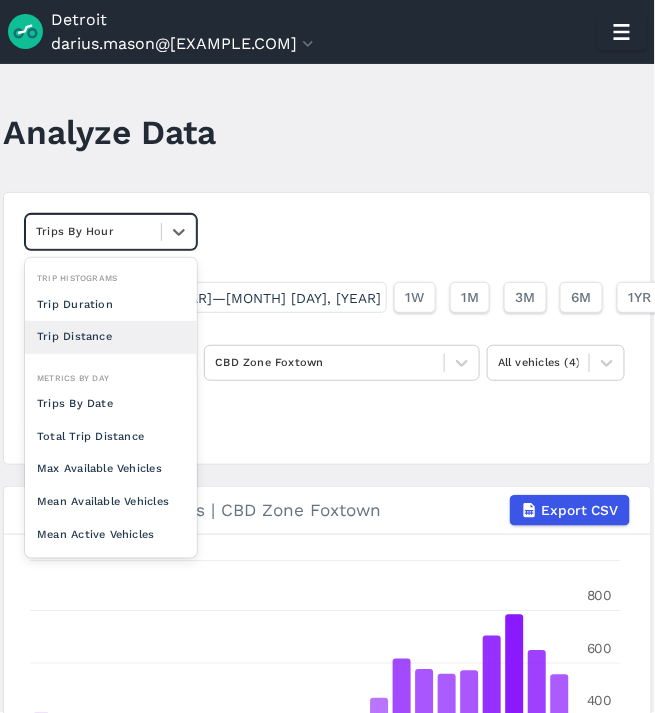 click on "Trip Distance" at bounding box center (111, 337) 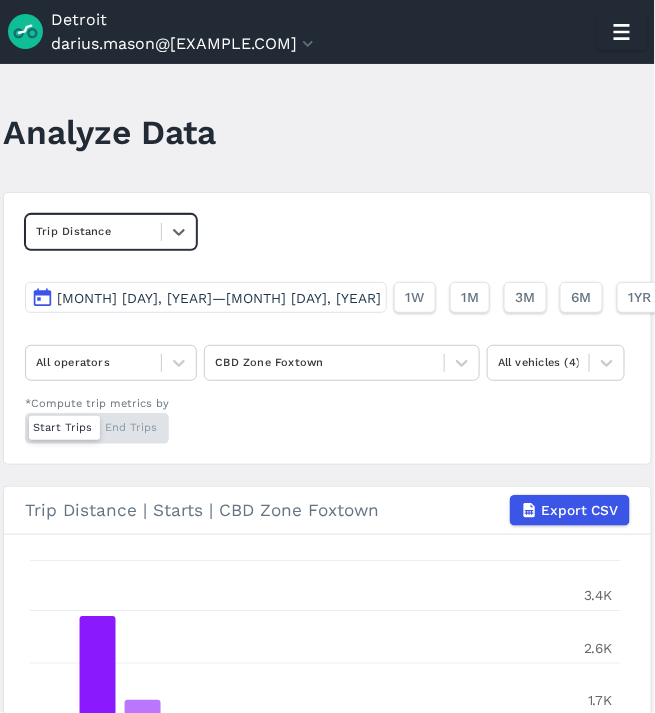 scroll, scrollTop: 314, scrollLeft: 0, axis: vertical 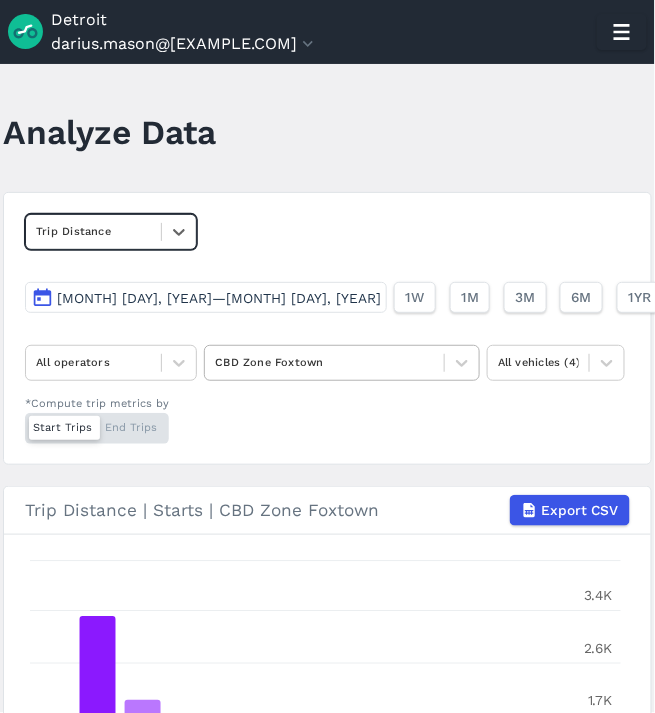 click on "CBD Zone Foxtown" at bounding box center (324, 363) 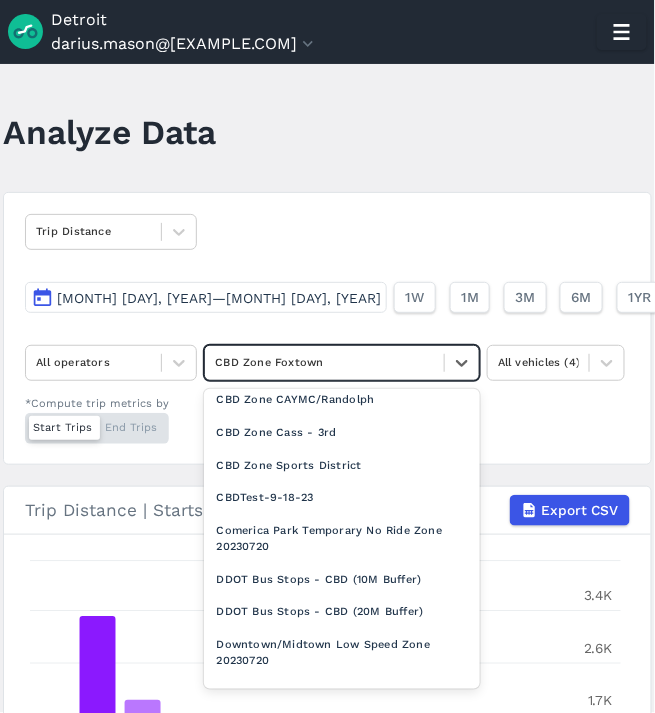 scroll, scrollTop: 1105, scrollLeft: 0, axis: vertical 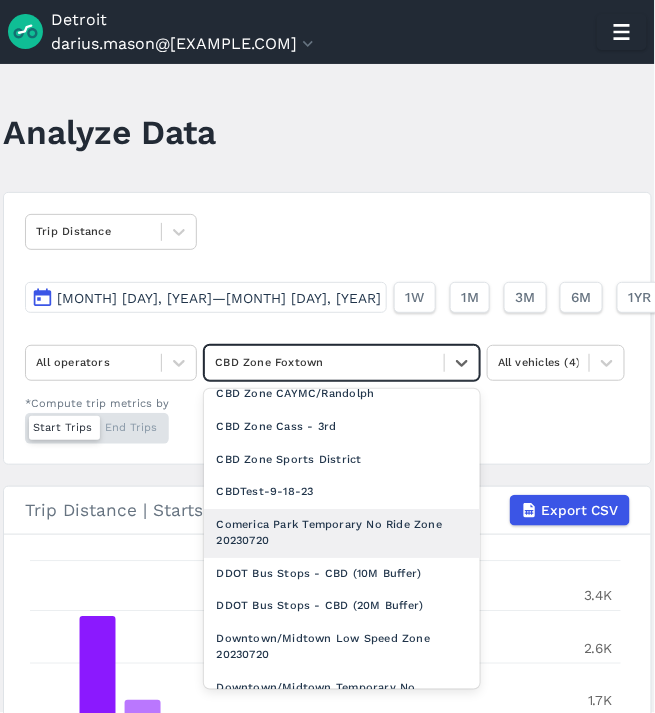drag, startPoint x: 457, startPoint y: 567, endPoint x: 465, endPoint y: 530, distance: 37.85499 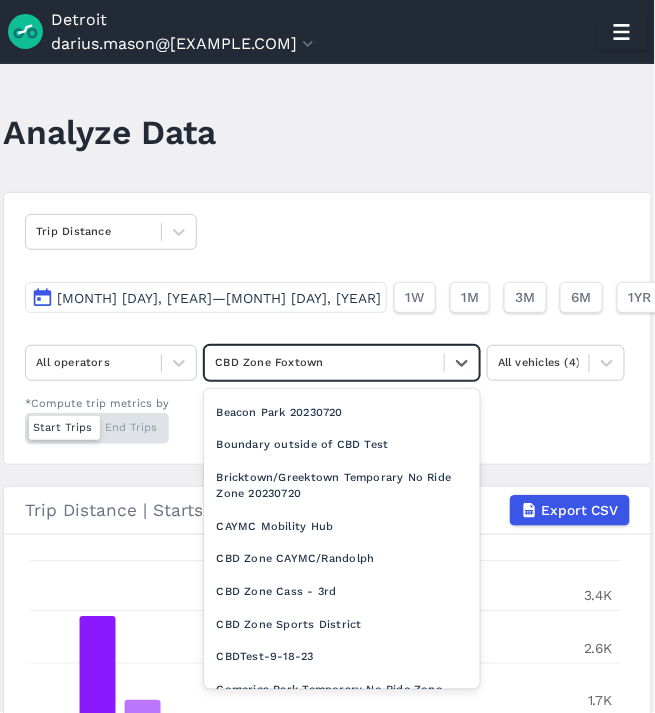 scroll, scrollTop: 934, scrollLeft: 0, axis: vertical 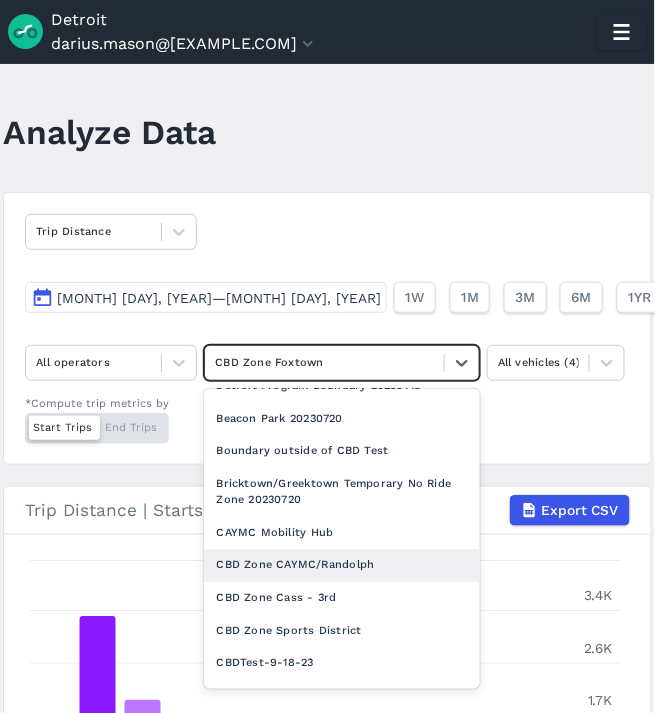 click on "CBD Zone CAYMC/Randolph" at bounding box center [342, 565] 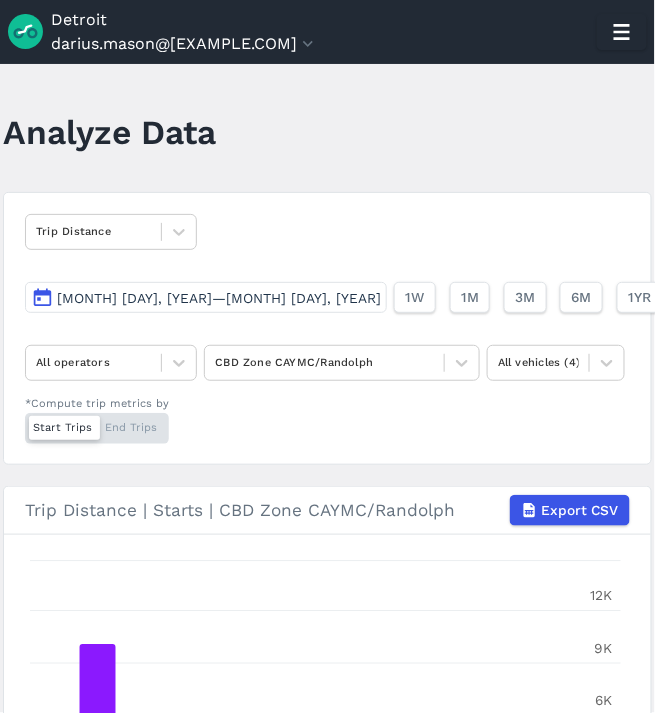 click on "Trip Distance [MONTH] [DAY], [YEAR]—[MONTH] [DAY], [YEAR] 1W 1M 3M 6M 1YR All Time All operators CBD Zone CAYMC/Randolph All vehicles (4) *Compute trip metrics by Start Trips End Trips" at bounding box center [327, 328] 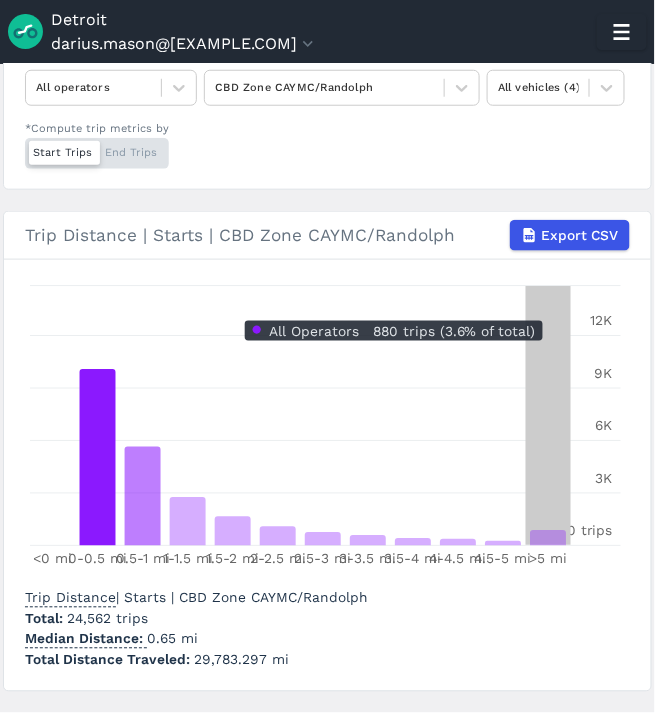 scroll, scrollTop: 269, scrollLeft: 0, axis: vertical 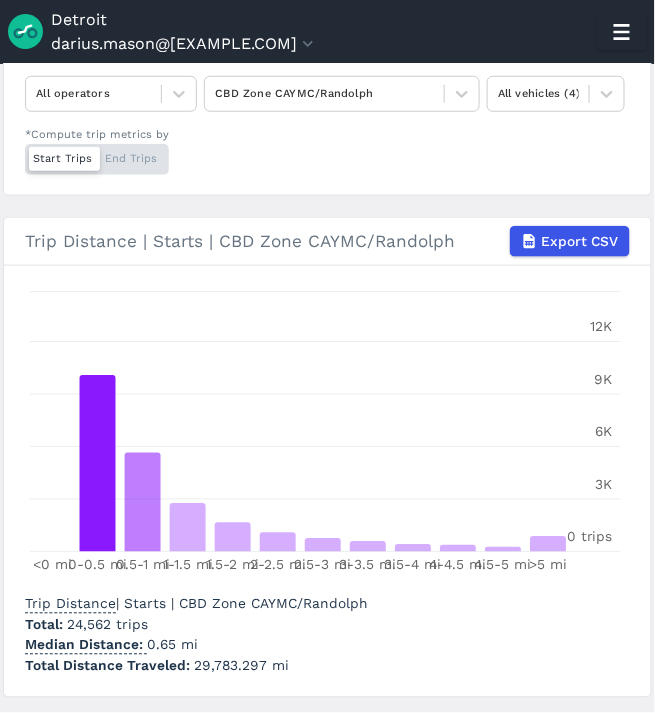 click on "Trip Distance [MONTH] [DAY], [YEAR]—[MONTH] [DAY], [YEAR] 1W 1M 3M 6M 1YR All Time All operators CBD Zone CAYMC/Randolph All vehicles (4) *Compute trip metrics by Start Trips End Trips" at bounding box center [327, 59] 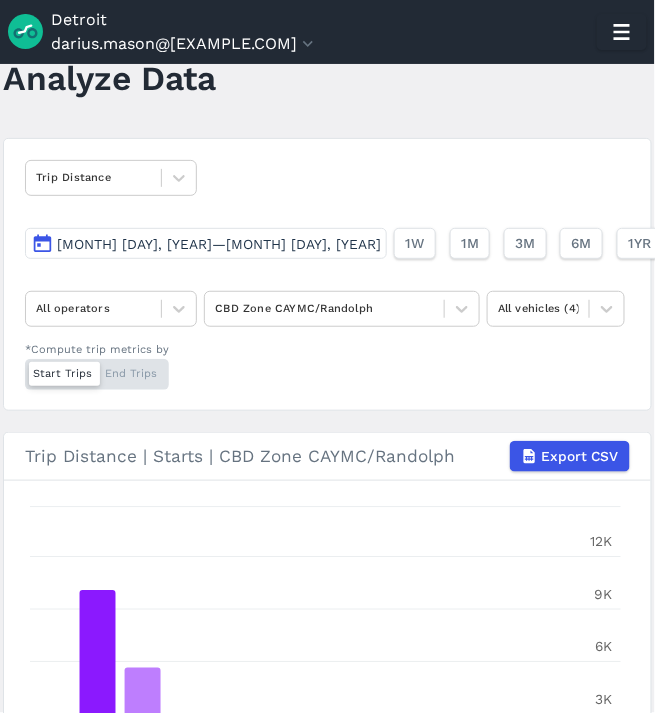 scroll, scrollTop: 0, scrollLeft: 0, axis: both 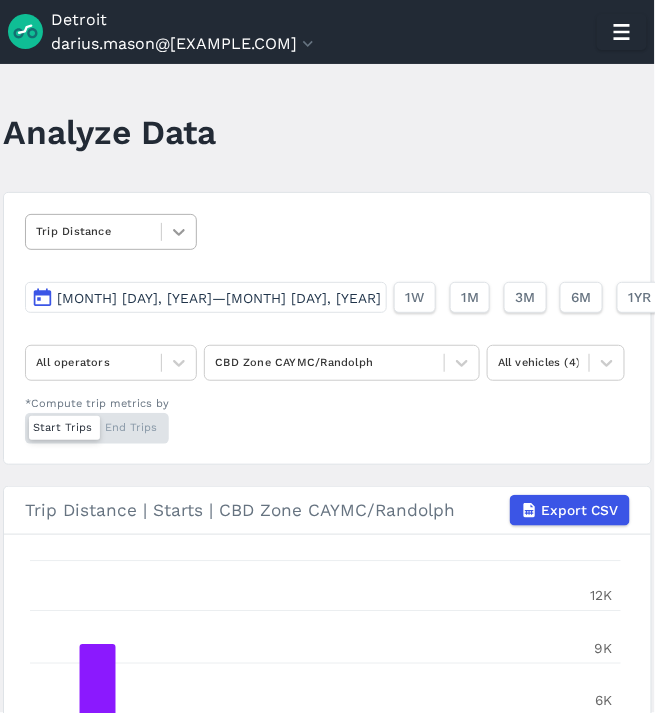 click 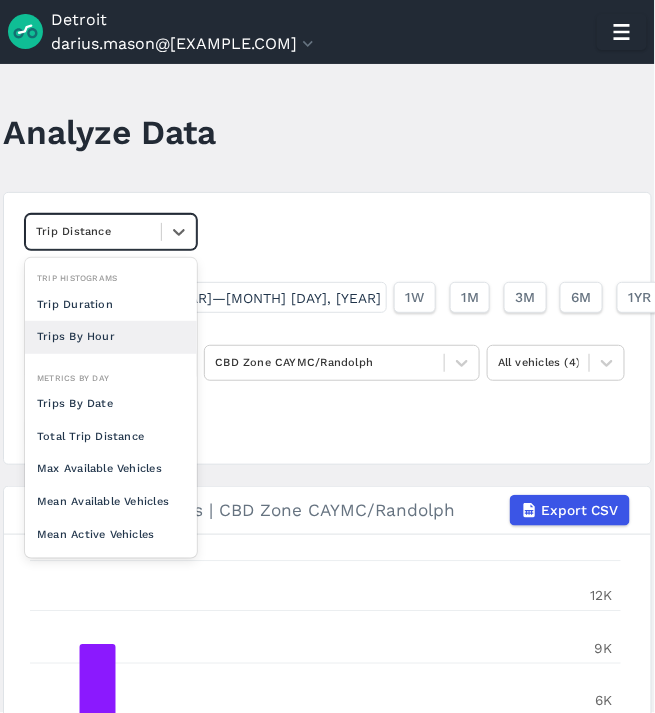 click on "Trips By Hour" at bounding box center [111, 337] 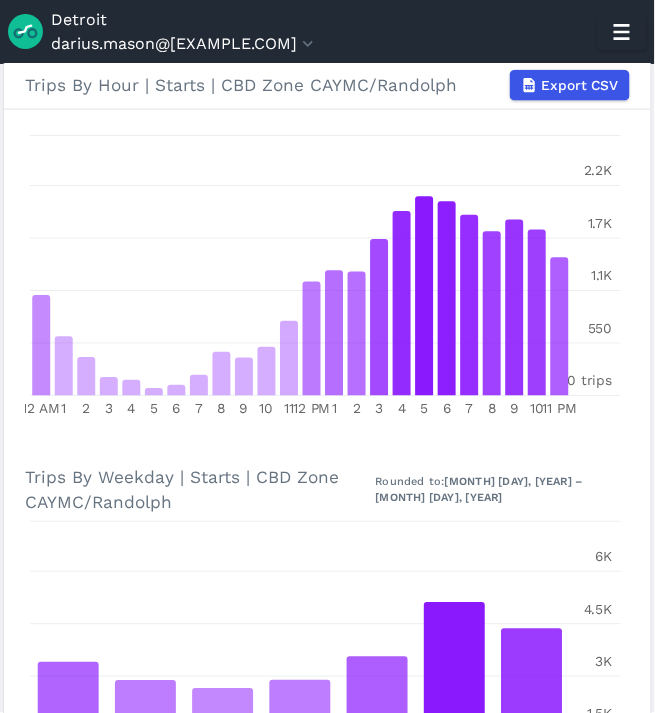 scroll, scrollTop: 429, scrollLeft: 0, axis: vertical 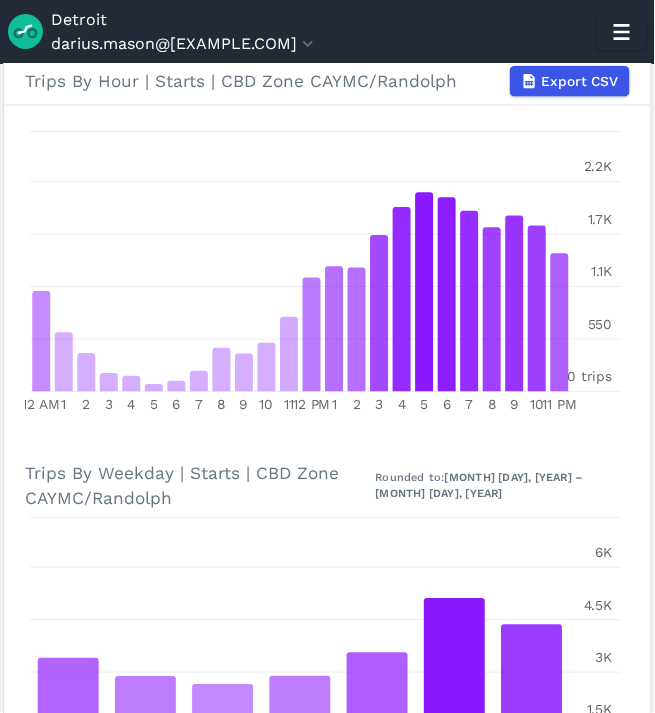 drag, startPoint x: 642, startPoint y: 460, endPoint x: 645, endPoint y: 484, distance: 24.186773 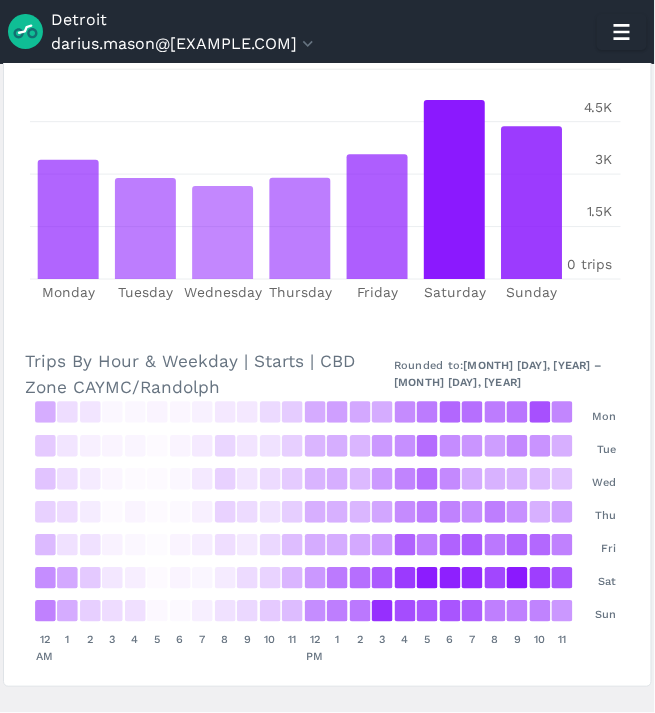 scroll, scrollTop: 925, scrollLeft: 0, axis: vertical 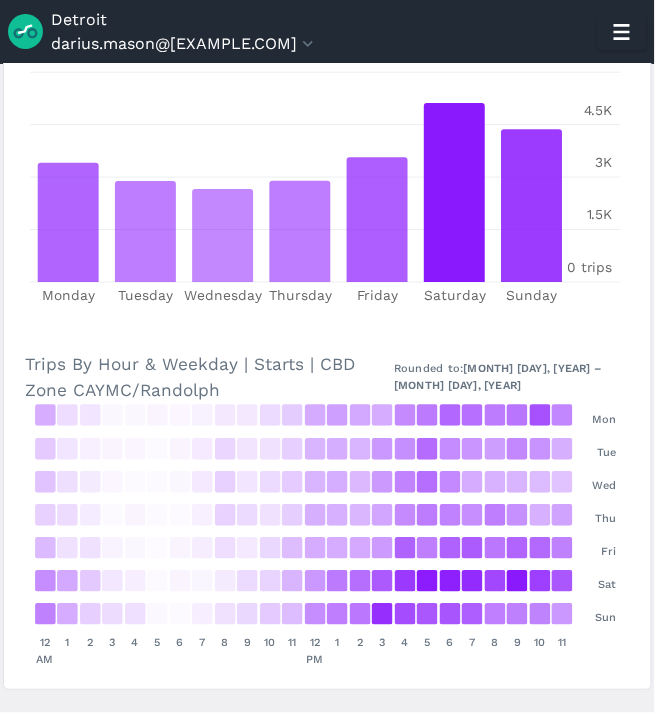 click on "Rounded to:  [MONTH]/[DAY]/[YEAR] – [MONTH]/[DAY]/[YEAR]" at bounding box center (512, 377) 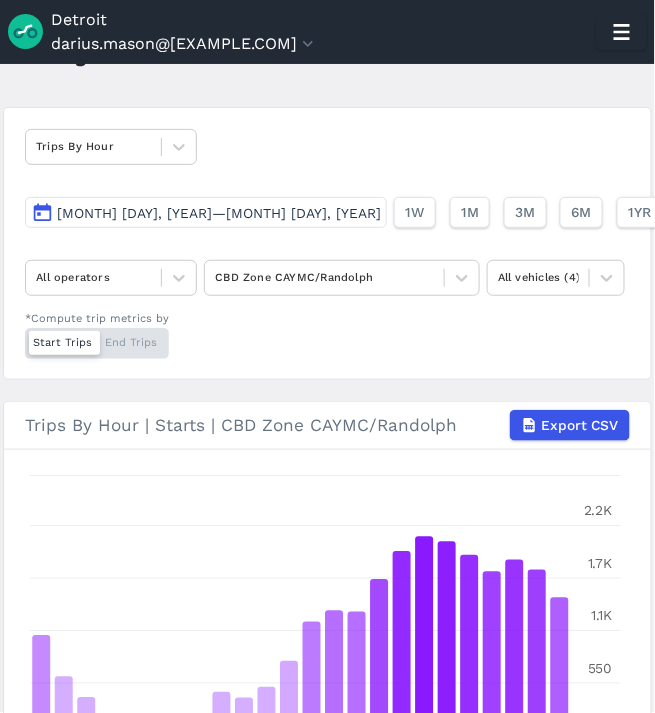 scroll, scrollTop: 0, scrollLeft: 0, axis: both 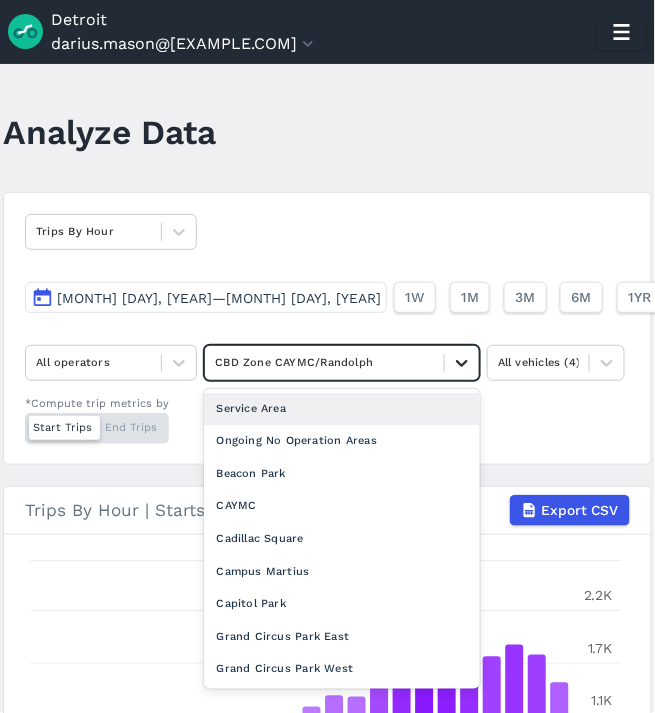 click at bounding box center (462, 363) 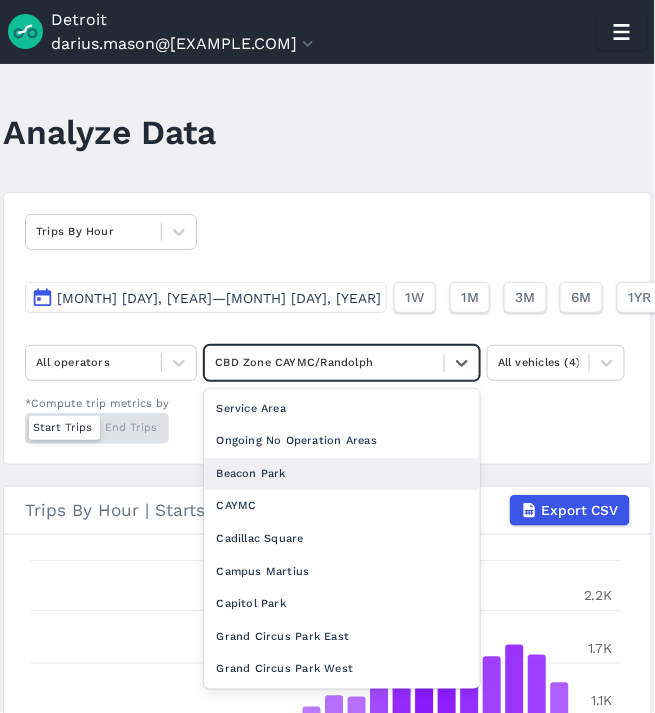 scroll, scrollTop: 262, scrollLeft: 0, axis: vertical 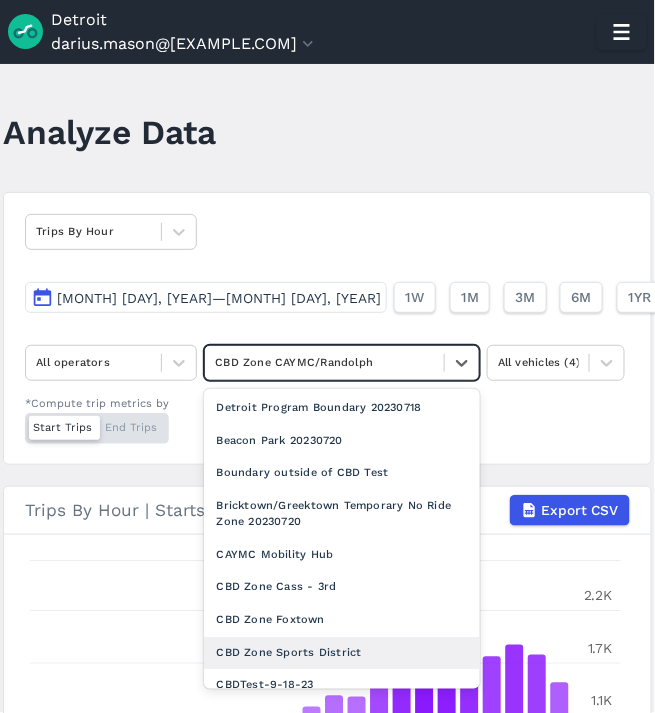 click on "CBD Zone Sports District" at bounding box center (342, 654) 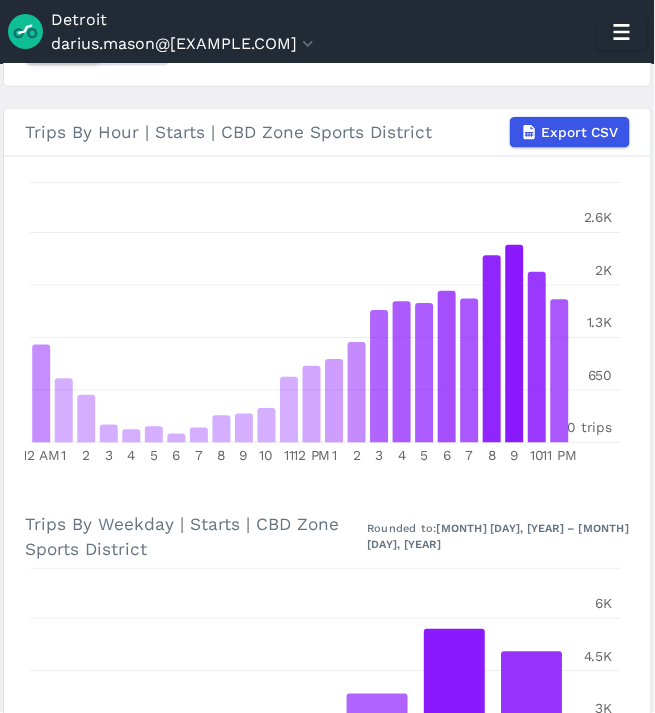 scroll, scrollTop: 374, scrollLeft: 0, axis: vertical 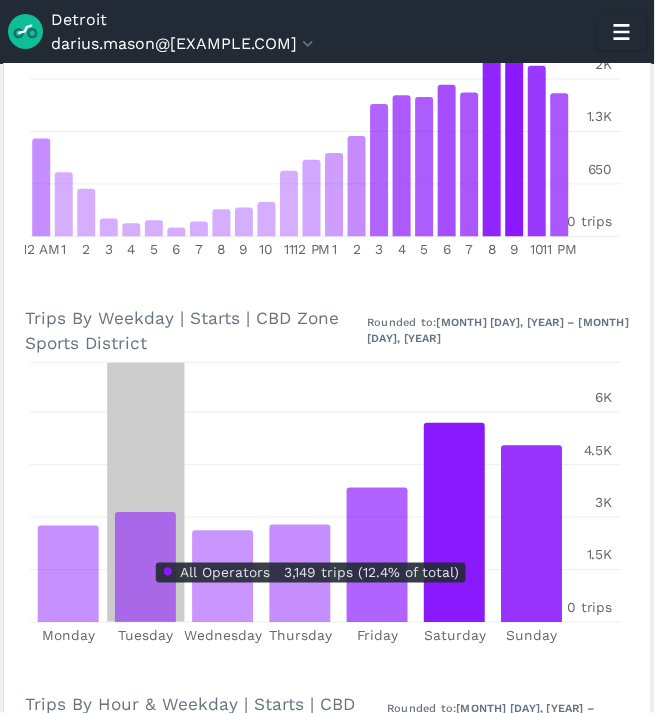 click 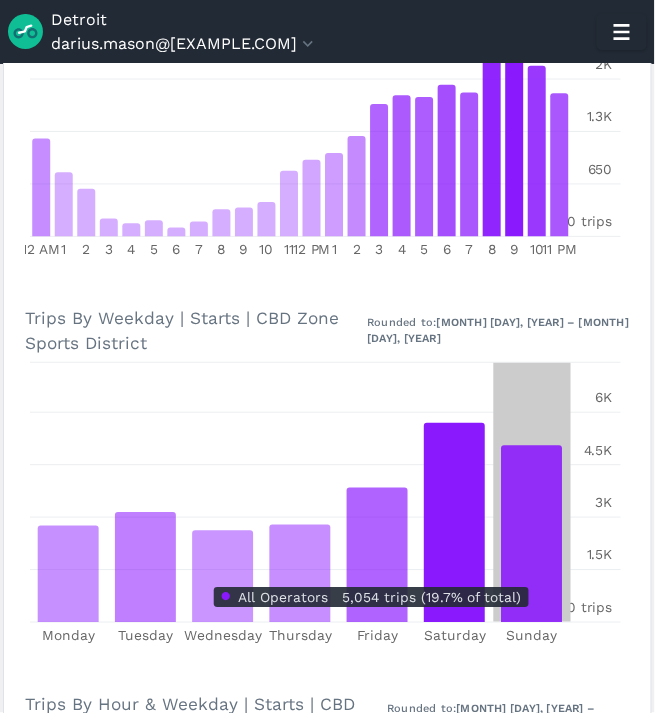 click 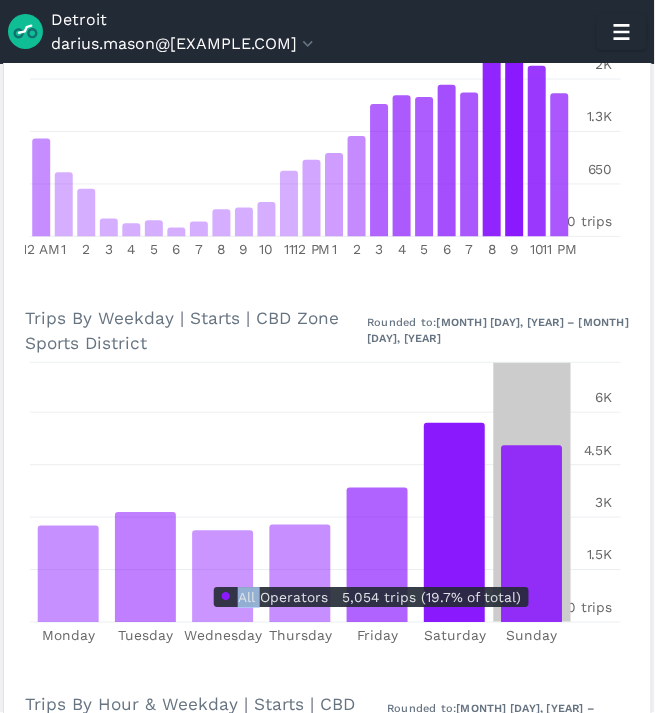 click 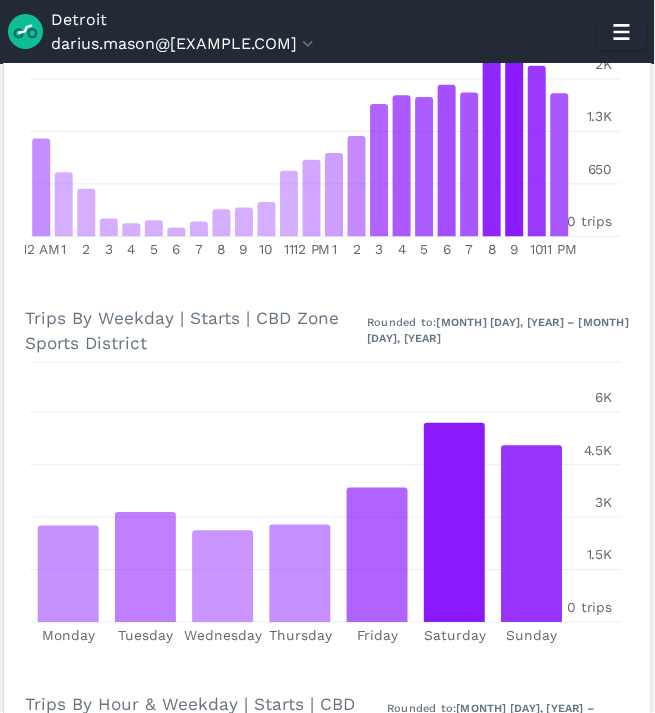 click on "Analyze Data Trips By Hour [MONTH] [DAY], [YEAR]—[MONTH] [DAY], [YEAR] 1W 1M 3M 6M 1YR All Time All operators CBD Zone Sports District All vehicles (4) *Compute trip metrics by Start Trips End Trips Trips By Hour | Starts | CBD Zone Sports District Export CSV 12 AM 1 2 3 4 5 6 7 8 9 10 11 12 PM 1 2 3 4 5 6 7 8 9 10 11 PM 0 trips 650  1.3K  2K  2.6K  Trips By Weekday | Starts | CBD Zone Sports District   Rounded to:  [MONTH]/[DAY]/[YEAR] – [MONTH]/[DAY]/[YEAR] Monday Tuesday Wednesday Thursday Friday Saturday Sunday 0 trips 1.5K  3K  4.5K  6K  Trips By Hour & Weekday | Starts | CBD Zone Sports District Rounded to:  [MONTH]/[DAY]/[YEAR] – [MONTH]/[DAY]/[YEAR] 174 0.7 % 87 0.3 % 33 0.1 % 22 0.1 % 17 0.1 % 23 0.1 % 11 0 % 19 0.1 % 48 0.2 % 43 0.2 % 54 0.2 % 94 0.4 % 108 0.4 % 107 0.4 % 122 0.5 % 167 0.6 % 203 0.8 % 195 0.8 % 196 0.8 % 149 0.6 % 288 1.1 % 265 1 % 191 0.7 % 142 0.5 % 82 0.3 % 46 0.2 % 31 0.1 % 16 0.1 % 16 0.1 % 25 0.1 % 9 0 % 31 0.1 % 66 0.3 % 52 0.2 % 48 0.2 % 117 0.5 % 126 0.5 % 85 0.3 % 120 0.5 % 123 0.5 % 189 0.7 % 196 0.8 % 251 1 % 244 0.9 % 327 1.3 % 360 1.4 % 331 1.3 % 258 1 % 129 0.5 % 62 0.2 % 61 0.2 % 10 0 % 18 0.1 % 36 0.1 % 19 0.1 % 31 0.1 % 59 0.2 % 46 0.2 % 54 0.2 % 100 0.4 % 145 0.6 % 123 0.5 % 150 0.6 % 200 0.8 % 114" at bounding box center (327, 388) 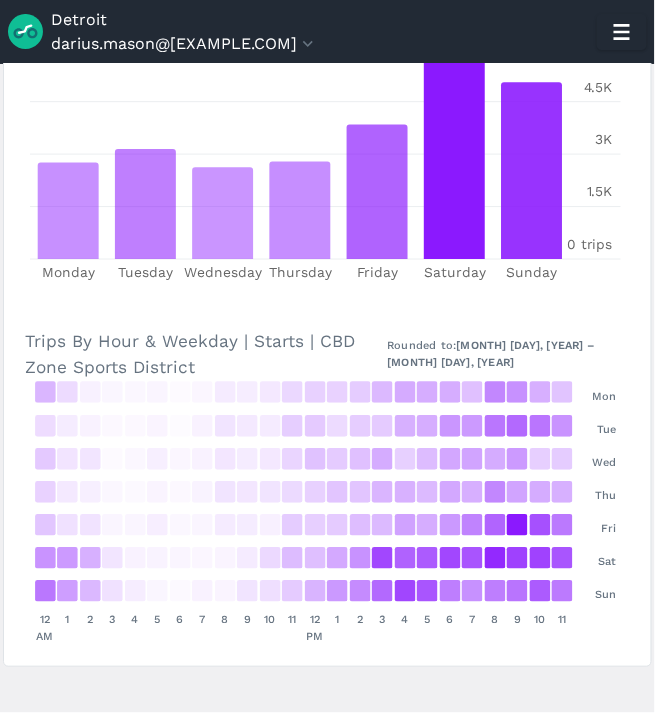 scroll, scrollTop: 961, scrollLeft: 0, axis: vertical 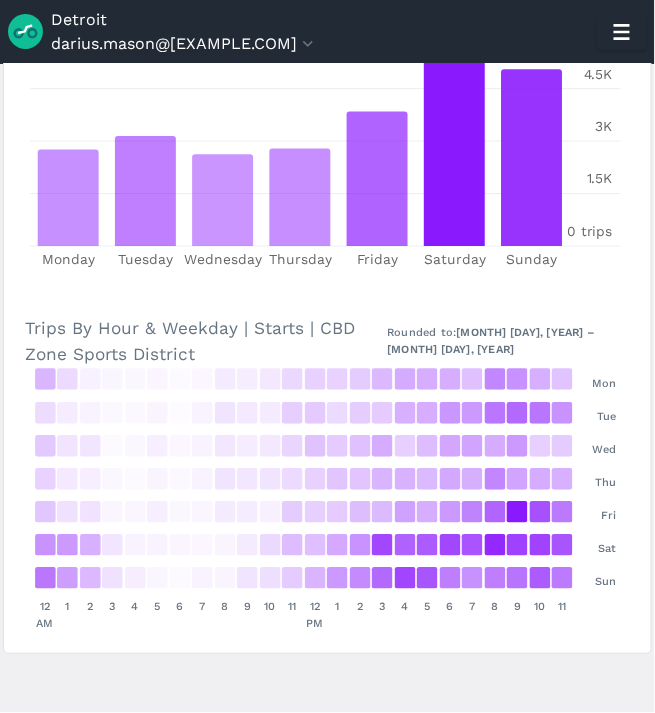 click on "Trips By Hour | Starts | CBD Zone Sports District Export CSV 12 AM 1 2 3 4 5 6 7 8 9 10 11 12 PM 1 2 3 4 5 6 7 8 9 10 11 PM 0 trips 650  1.3K  2K  2.6K  Trips By Weekday | Starts | CBD Zone Sports District   Rounded to:  [MONTH]/[DAY]/[YEAR] – [MONTH]/[DAY]/[YEAR] Monday Tuesday Wednesday Thursday Friday Saturday Sunday 0 trips 1.5K  3K  4.5K  6K  Trips By Hour & Weekday | Starts | CBD Zone Sports District Rounded to:  [MONTH]/[DAY]/[YEAR] – [MONTH]/[DAY]/[YEAR] 174 0.7 % 87 0.3 % 33 0.1 % 22 0.1 % 17 0.1 % 23 0.1 % 11 0 % 19 0.1 % 48 0.2 % 43 0.2 % 54 0.2 % 94 0.4 % 108 0.4 % 107 0.4 % 122 0.5 % 167 0.6 % 203 0.8 % 195 0.8 % 196 0.8 % 149 0.6 % 288 1.1 % 265 1 % 191 0.7 % 142 0.5 % 82 0.3 % 46 0.2 % 31 0.1 % 16 0.1 % 16 0.1 % 25 0.1 % 9 0 % 31 0.1 % 66 0.3 % 52 0.2 % 48 0.2 % 117 0.5 % 126 0.5 % 85 0.3 % 120 0.5 % 123 0.5 % 189 0.7 % 196 0.8 % 251 1 % 244 0.9 % 327 1.3 % 360 1.4 % 331 1.3 % 258 1 % 129 0.5 % 62 0.2 % 61 0.2 % 10 0 % 18 0.1 % 36 0.1 % 19 0.1 % 31 0.1 % 59 0.2 % 46 0.2 % 54 0.2 % 100 0.4 % 145 0.6 % 123 0.5 % 150 0.6 % 200 0.8 % 114" at bounding box center (327, 89) 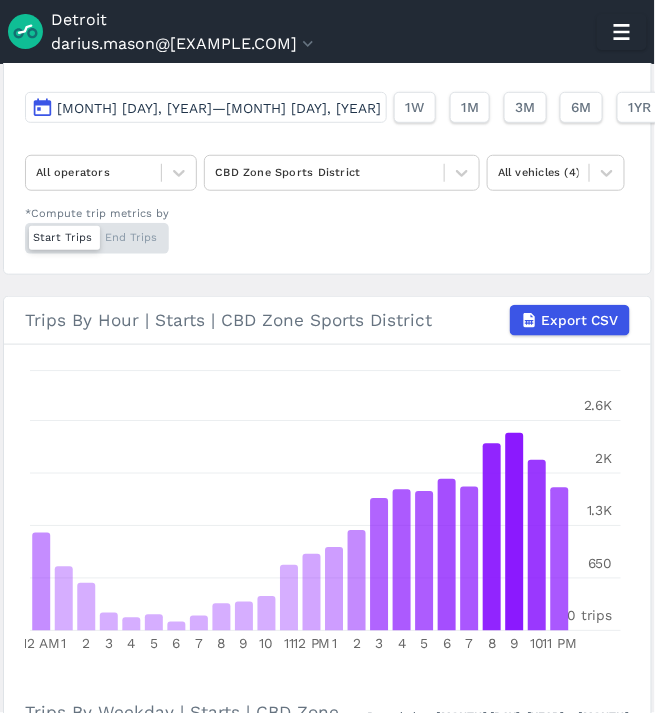 scroll, scrollTop: 222, scrollLeft: 0, axis: vertical 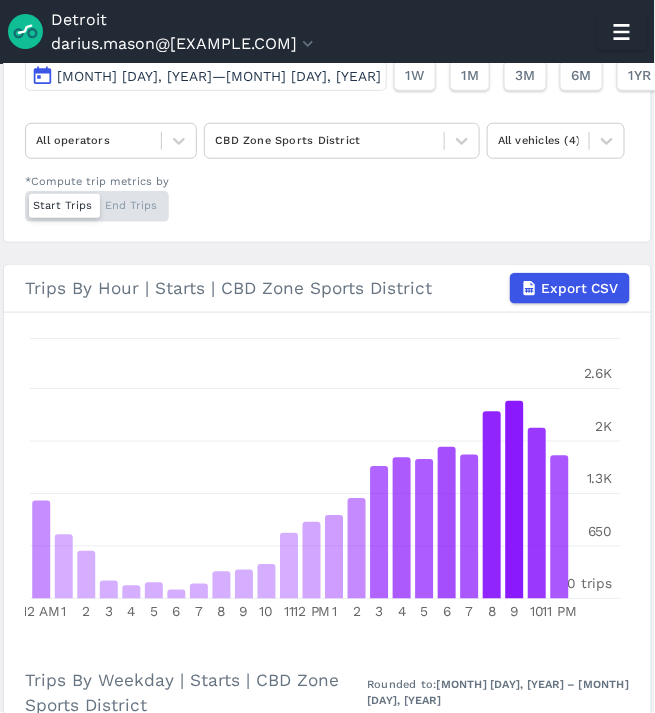 click on "Trips By Hour | Starts | CBD Zone Sports District Export CSV 12 AM 1 2 3 4 5 6 7 8 9 10 11 12 PM 1 2 3 4 5 6 7 8 9 10 11 PM 0 trips 650  1.3K  2K  2.6K  Trips By Weekday | Starts | CBD Zone Sports District   Rounded to:  [MONTH]/[DAY]/[YEAR] – [MONTH]/[DAY]/[YEAR] Monday Tuesday Wednesday Thursday Friday Saturday Sunday 0 trips 1.5K  3K  4.5K  6K  Trips By Hour & Weekday | Starts | CBD Zone Sports District Rounded to:  [MONTH]/[DAY]/[YEAR] – [MONTH]/[DAY]/[YEAR] 174 0.7 % 87 0.3 % 33 0.1 % 22 0.1 % 17 0.1 % 23 0.1 % 11 0 % 19 0.1 % 48 0.2 % 43 0.2 % 54 0.2 % 94 0.4 % 108 0.4 % 107 0.4 % 122 0.5 % 167 0.6 % 203 0.8 % 195 0.8 % 196 0.8 % 149 0.6 % 288 1.1 % 265 1 % 191 0.7 % 142 0.5 % 82 0.3 % 46 0.2 % 31 0.1 % 16 0.1 % 16 0.1 % 25 0.1 % 9 0 % 31 0.1 % 66 0.3 % 52 0.2 % 48 0.2 % 117 0.5 % 126 0.5 % 85 0.3 % 120 0.5 % 123 0.5 % 189 0.7 % 196 0.8 % 251 1 % 244 0.9 % 327 1.3 % 360 1.4 % 331 1.3 % 258 1 % 129 0.5 % 62 0.2 % 61 0.2 % 10 0 % 18 0.1 % 36 0.1 % 19 0.1 % 31 0.1 % 59 0.2 % 46 0.2 % 54 0.2 % 100 0.4 % 145 0.6 % 123 0.5 % 150 0.6 % 200 0.8 % 114" at bounding box center [327, 828] 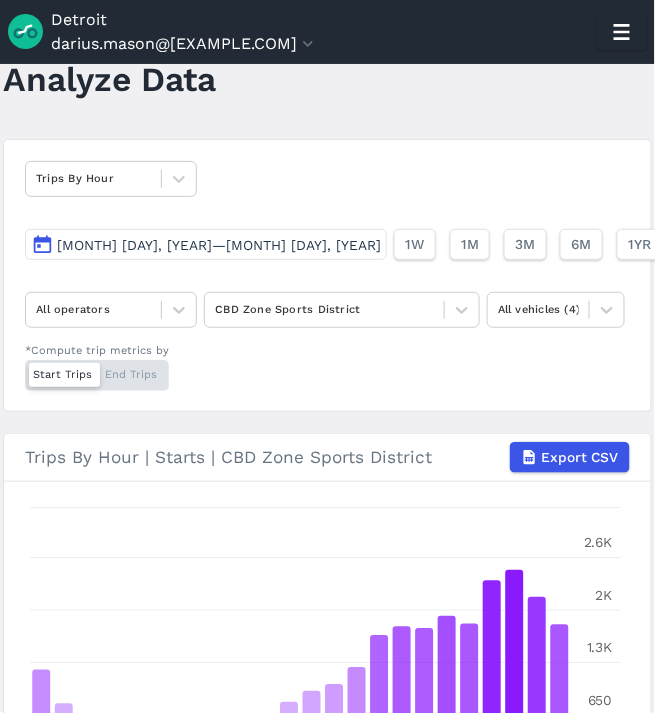 scroll, scrollTop: 0, scrollLeft: 0, axis: both 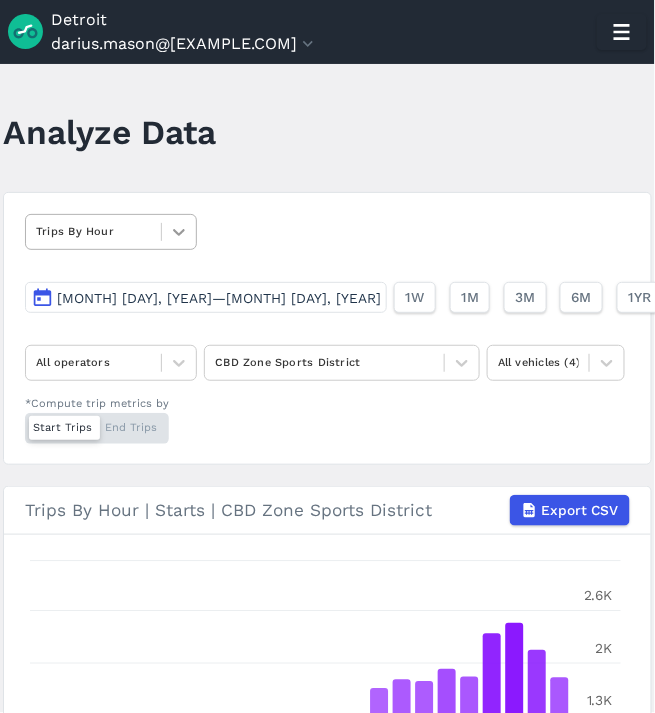 click 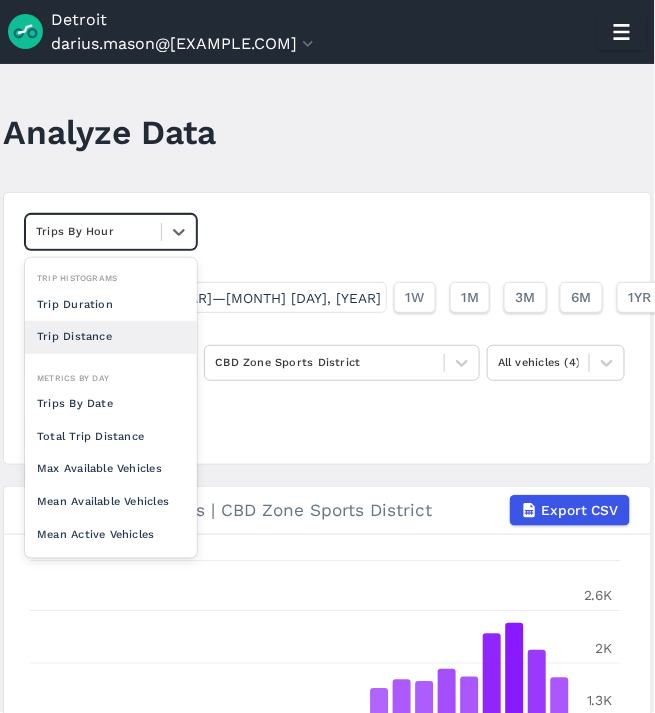 click on "Trip Distance" at bounding box center (111, 337) 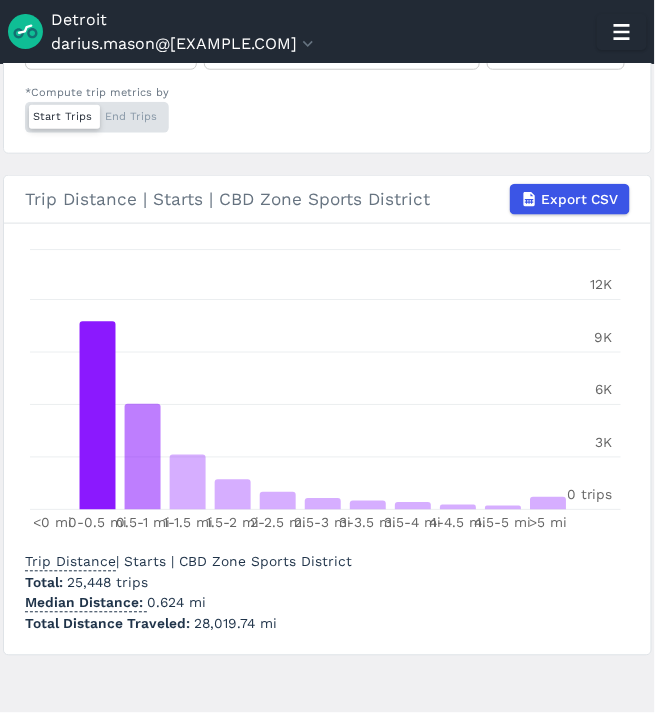 scroll, scrollTop: 314, scrollLeft: 0, axis: vertical 